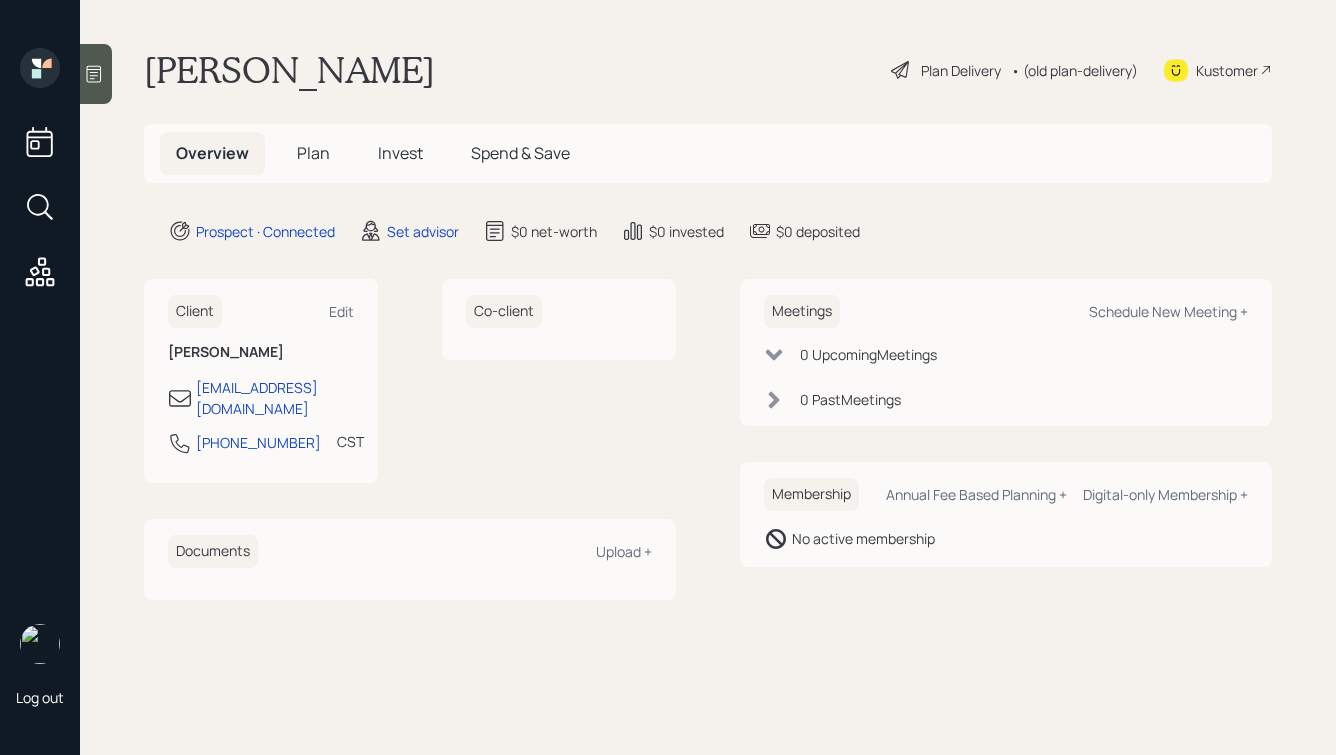 scroll, scrollTop: 0, scrollLeft: 0, axis: both 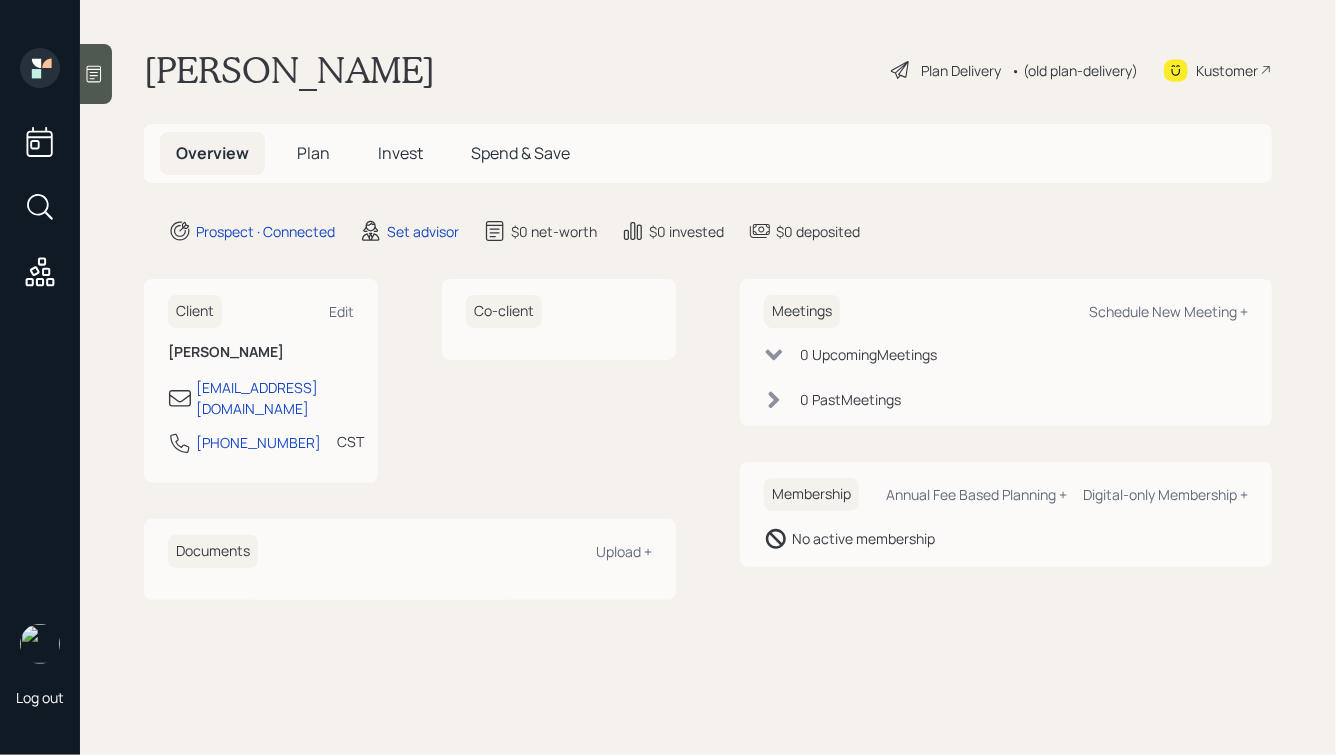 click on "[PERSON_NAME]" at bounding box center [289, 70] 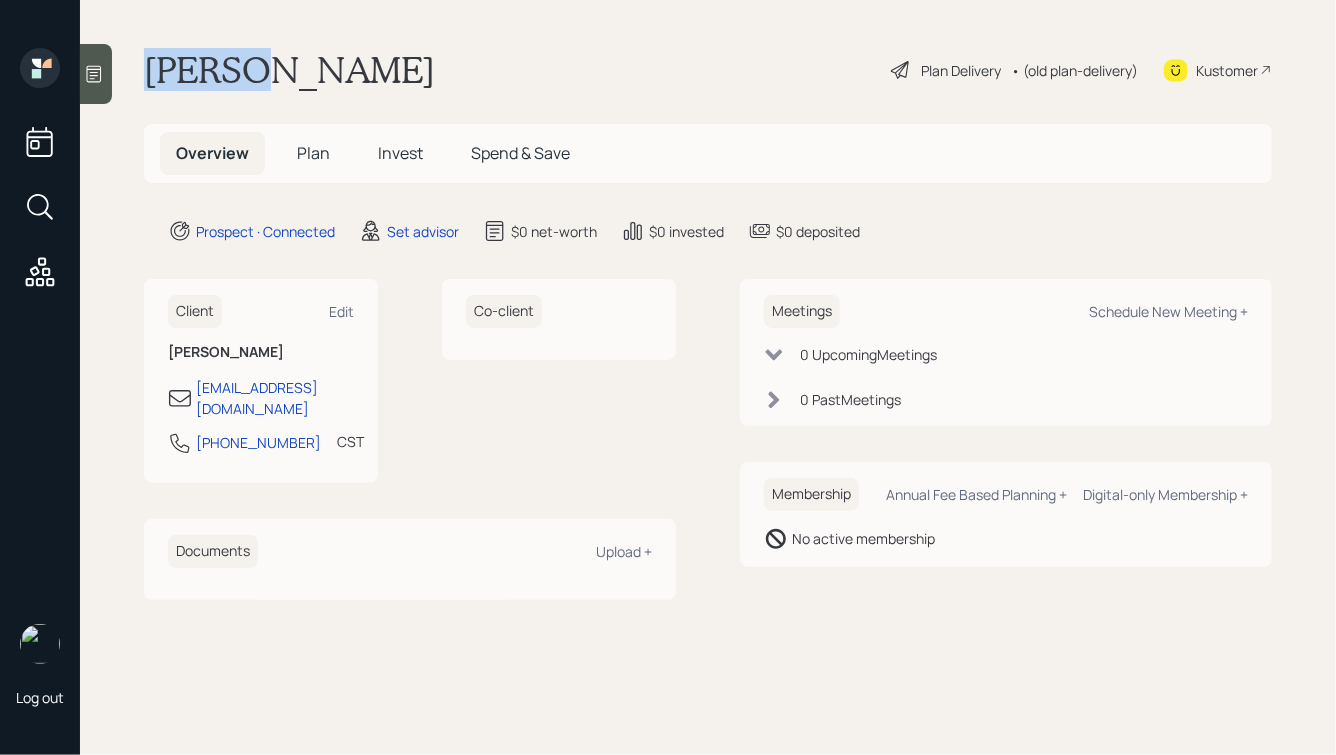 click on "[PERSON_NAME]" at bounding box center [289, 70] 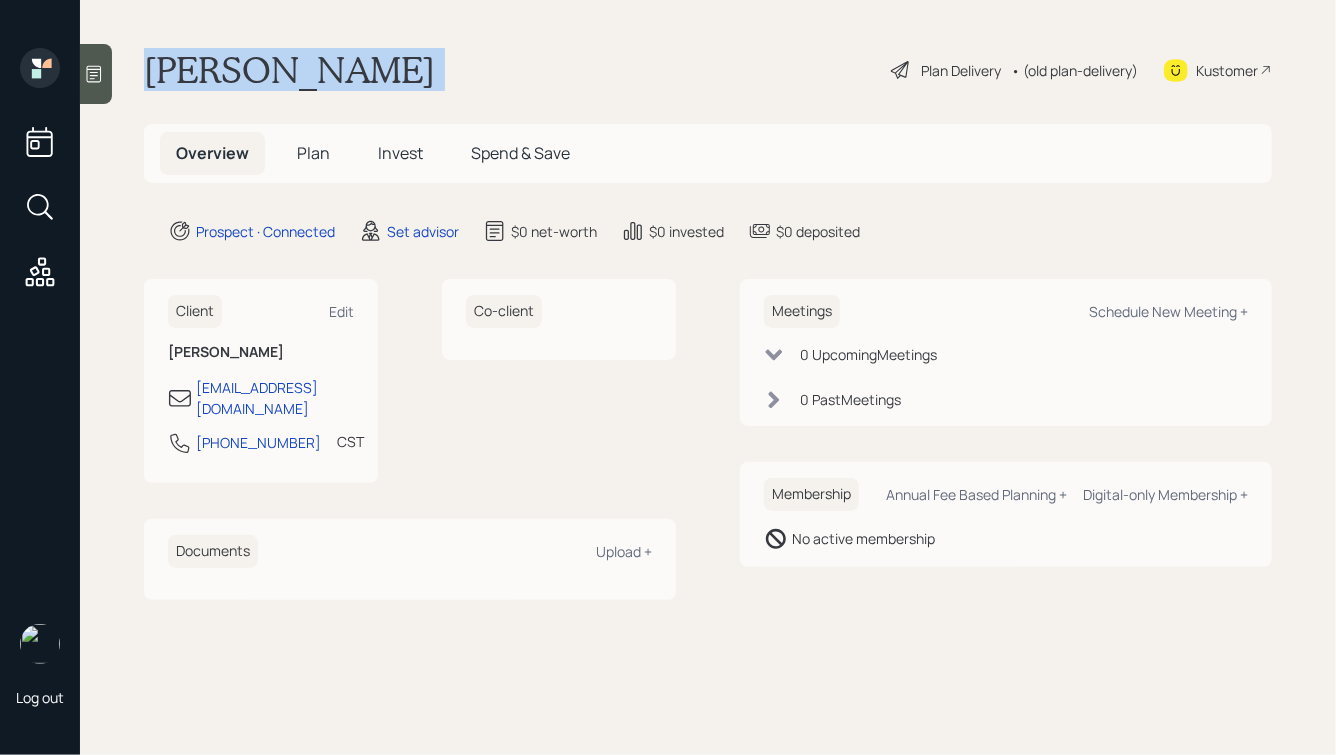 click on "[PERSON_NAME]" at bounding box center [289, 70] 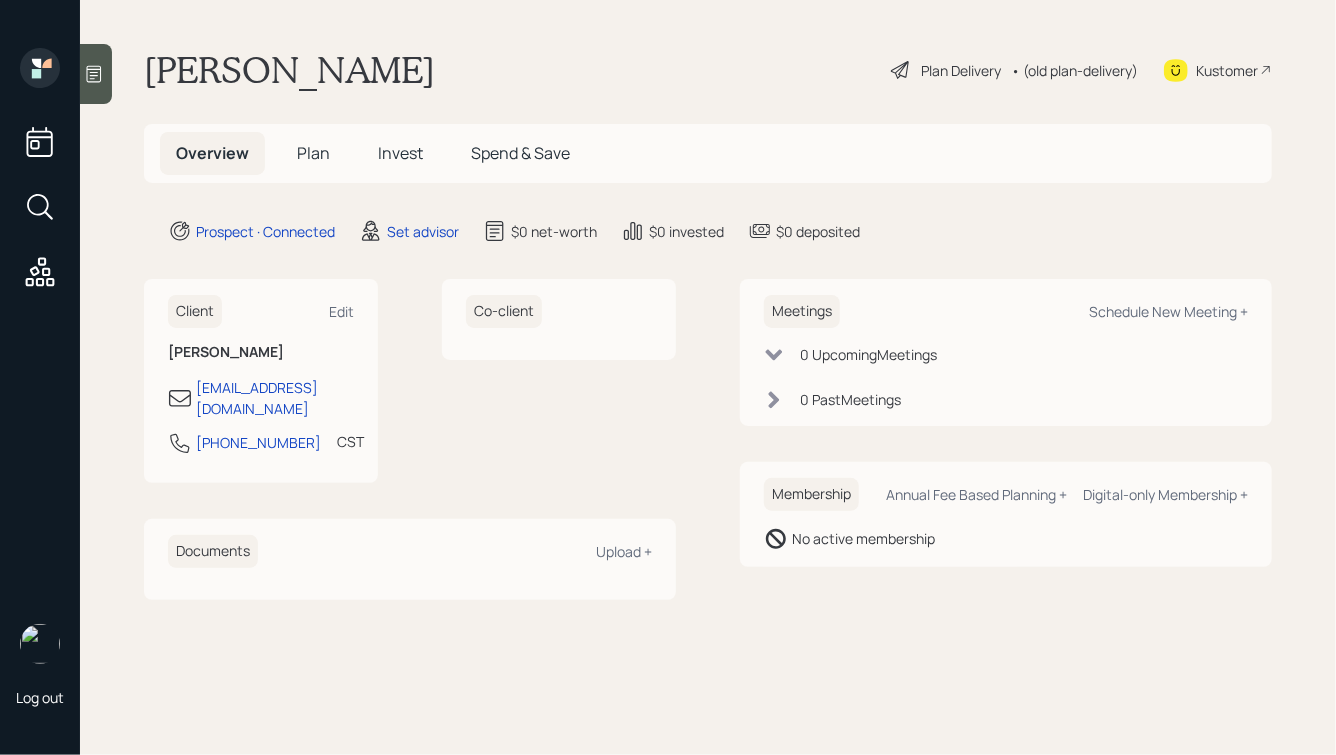 click 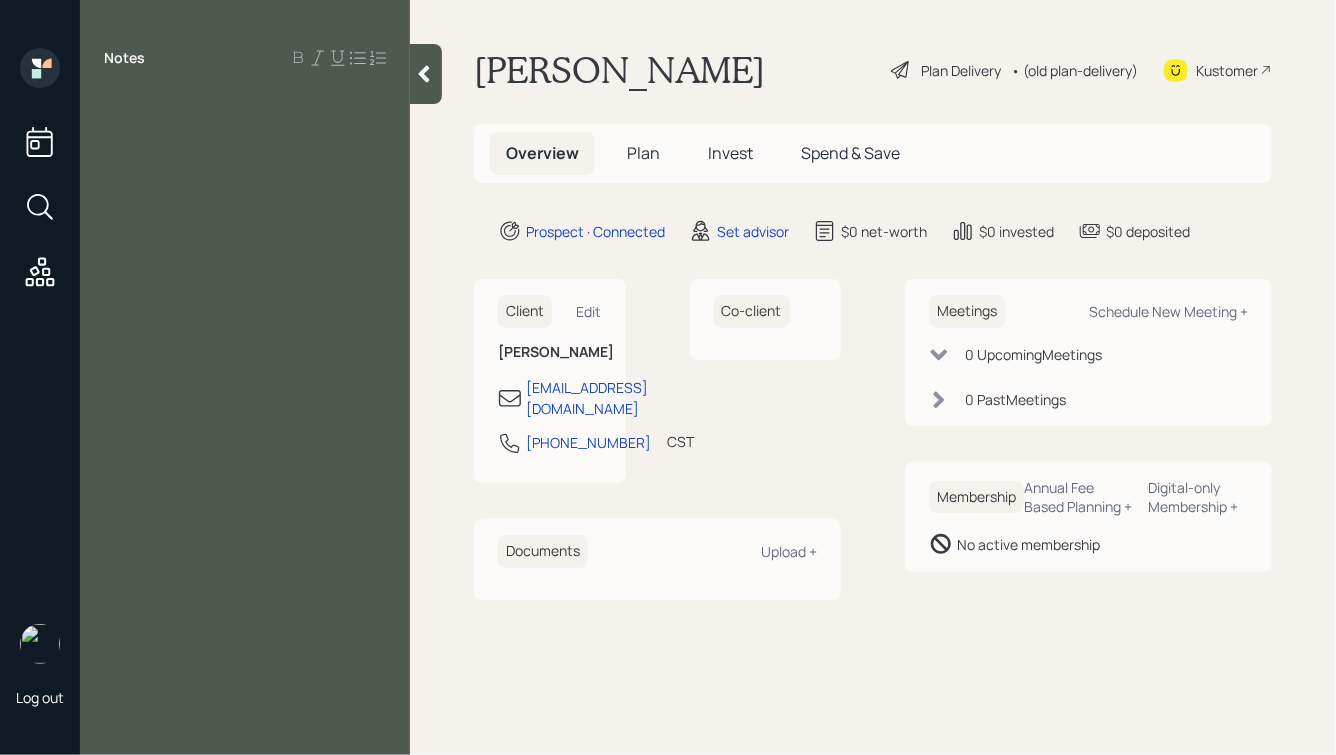 type 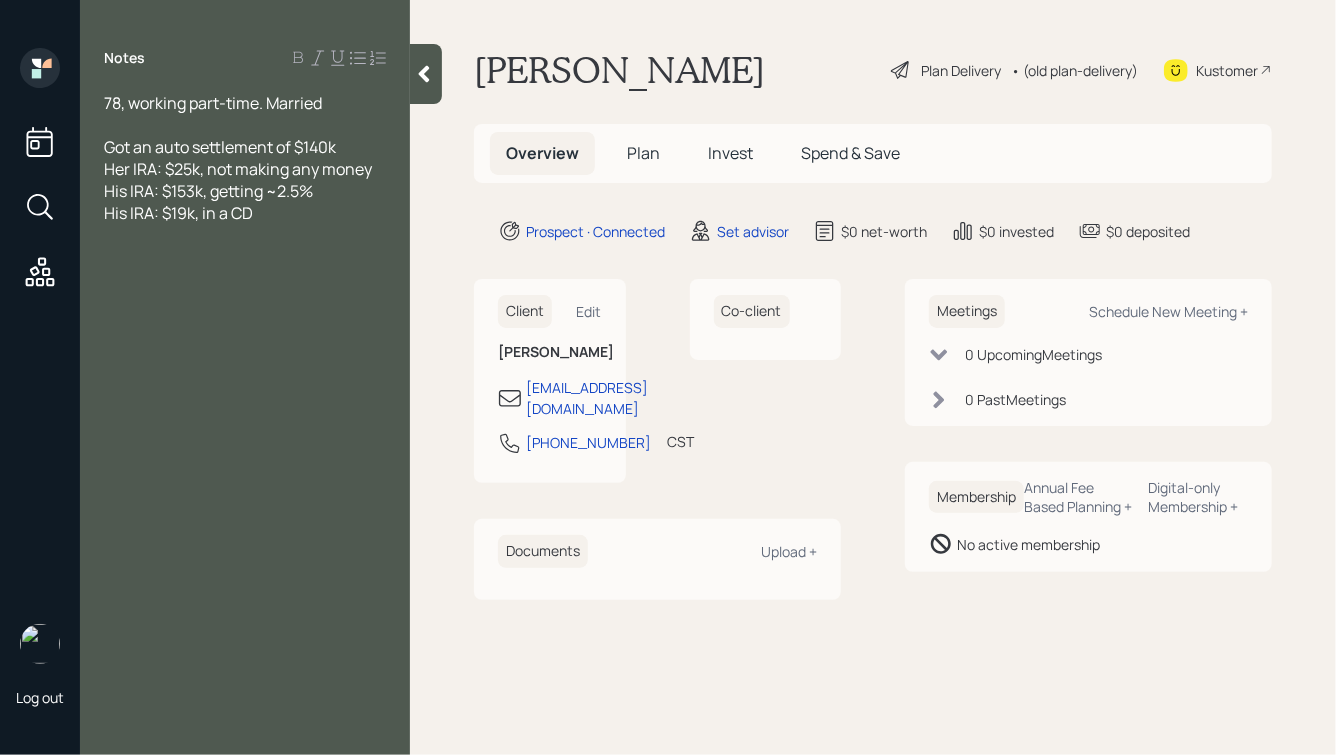 click on "Got an auto settlement of $140k" at bounding box center [220, 147] 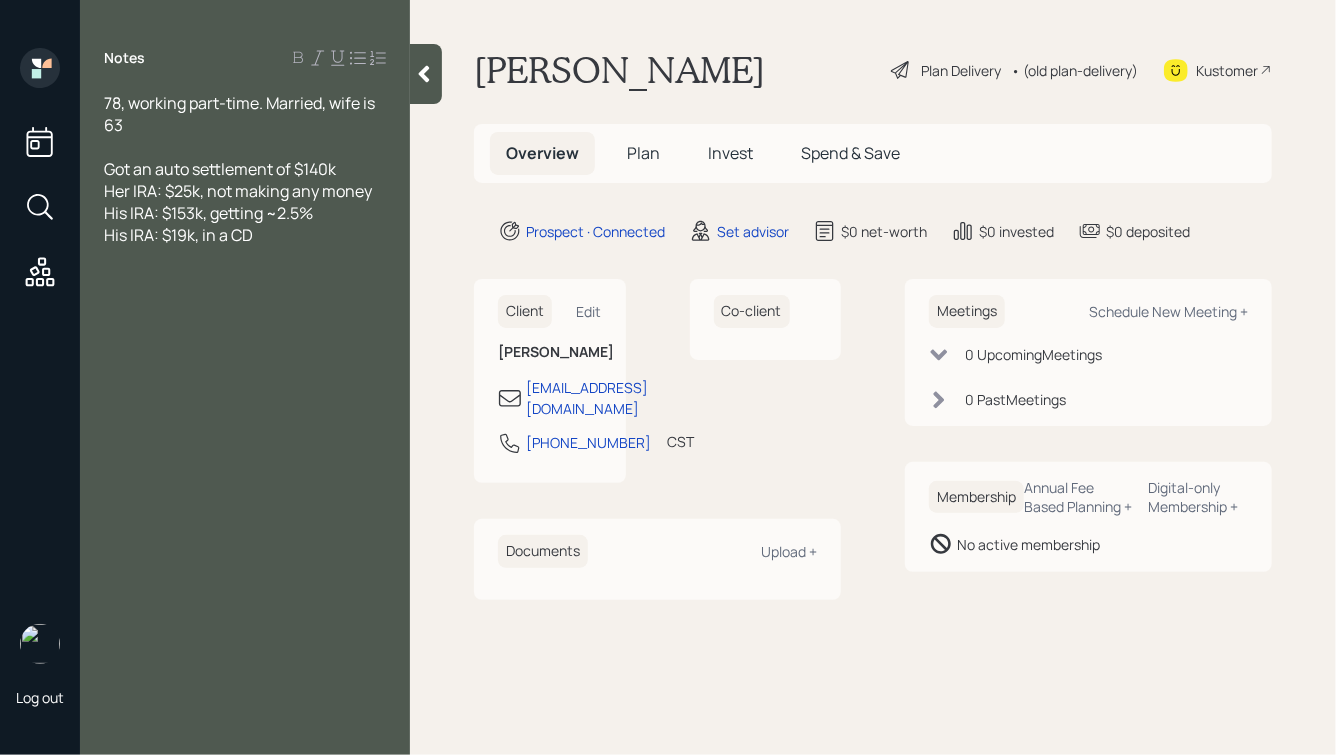 click on "His IRA: $19k, in a CD" at bounding box center (245, 235) 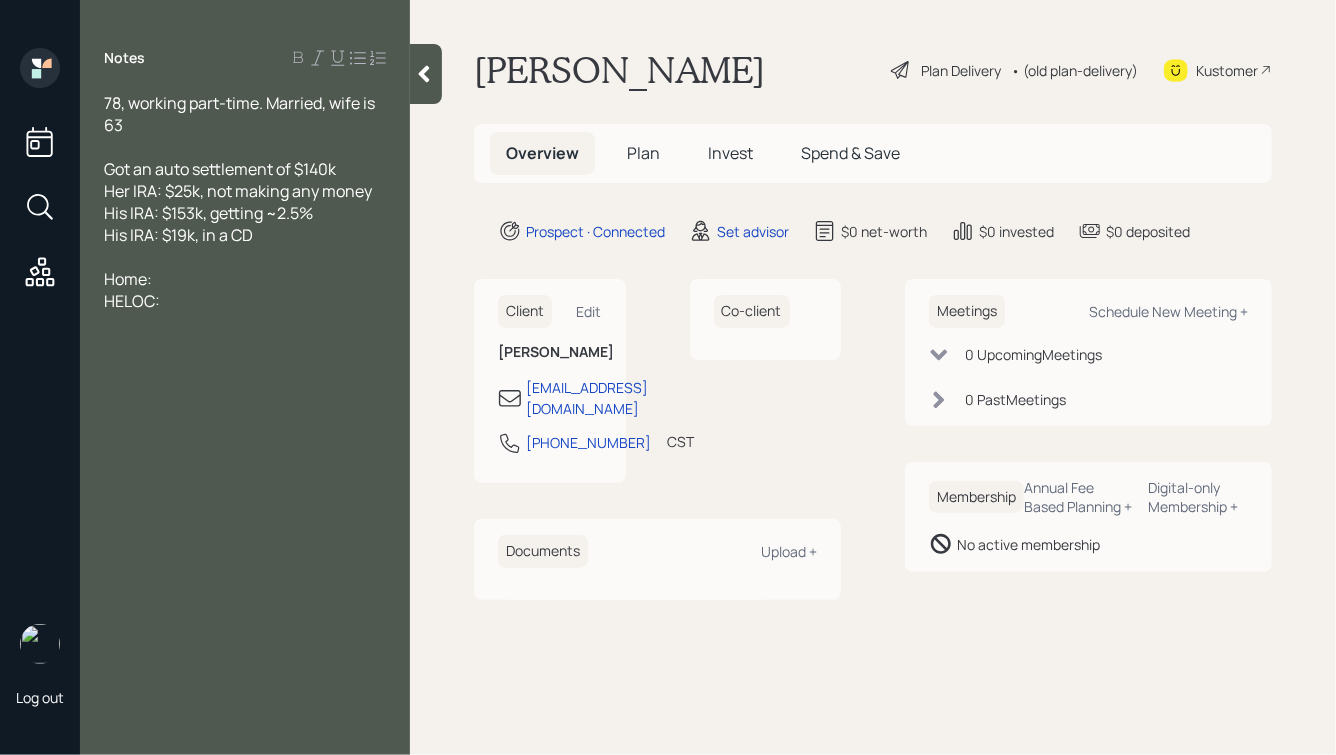 click on "Home:" at bounding box center (245, 279) 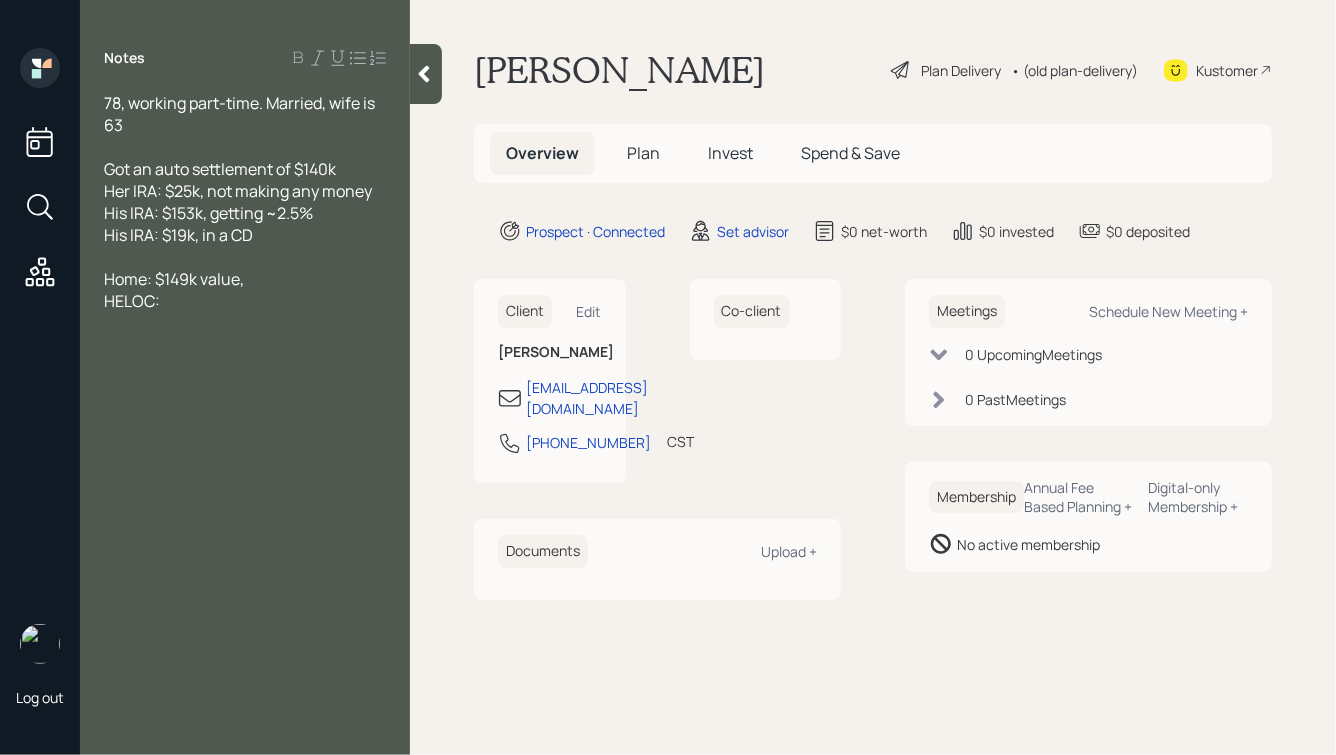 click on "Home: $149k value," at bounding box center [174, 279] 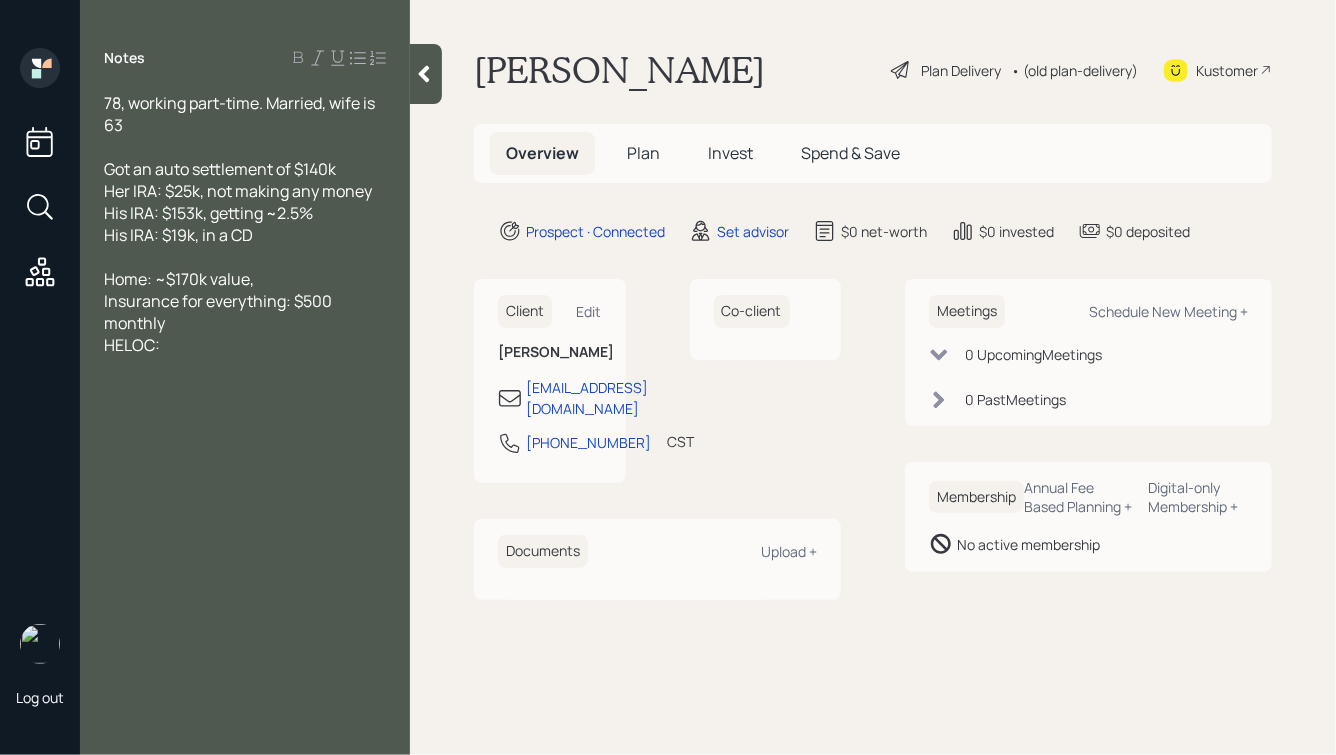 click on "Home: ~$170k value," at bounding box center [245, 279] 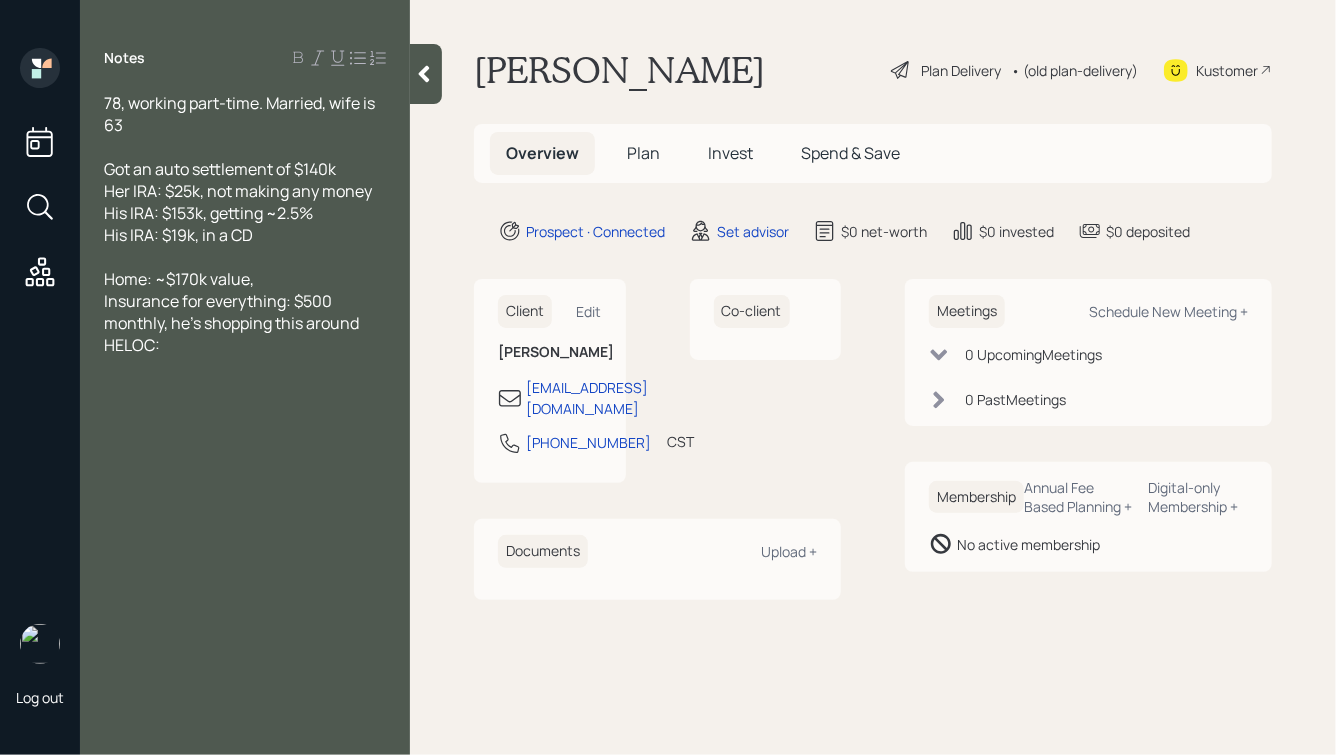 click on "Home: ~$170k value," at bounding box center [245, 279] 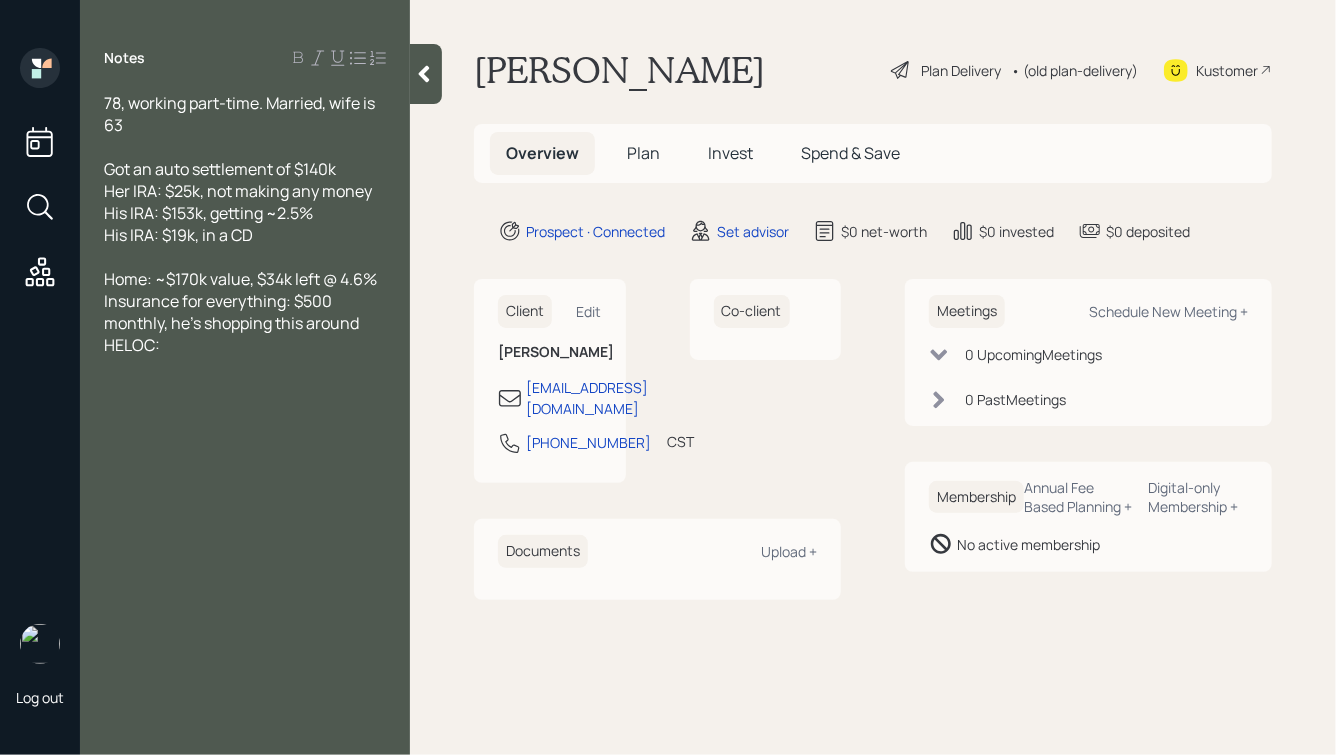 click on "HELOC:" at bounding box center (245, 345) 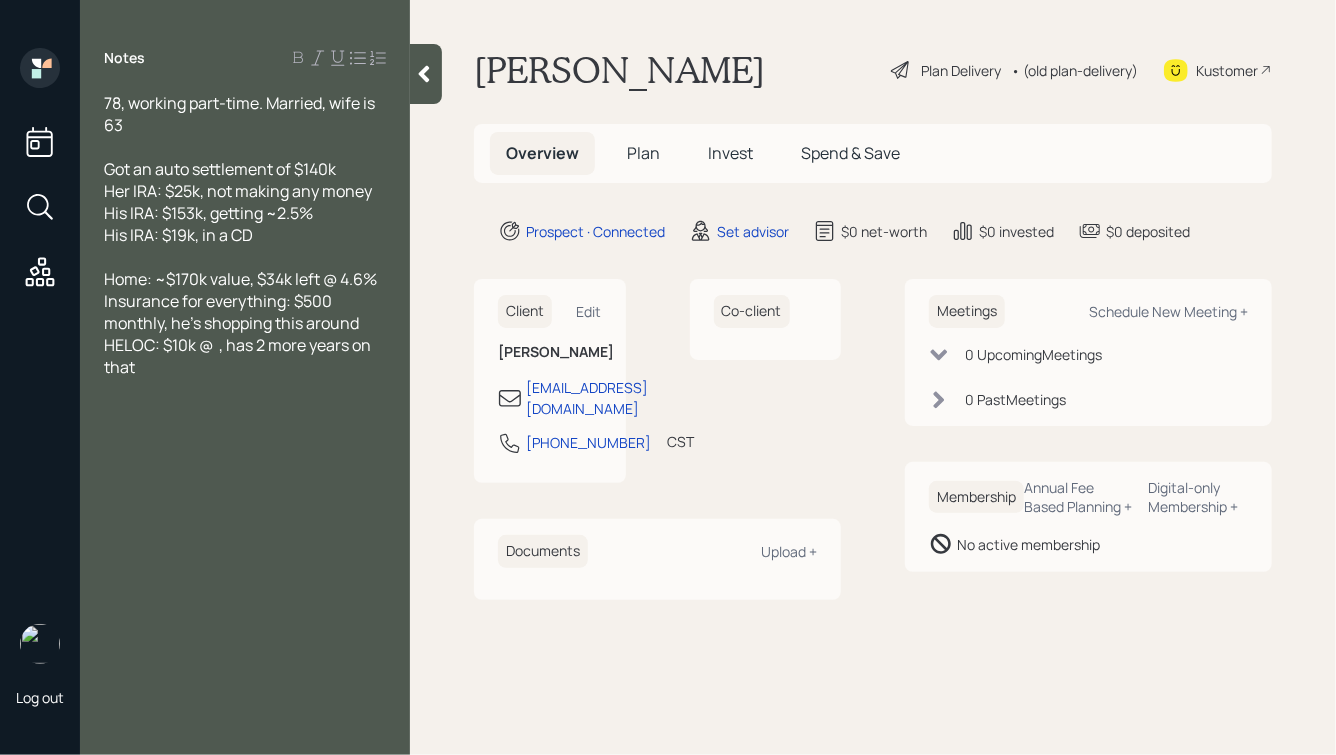 click on "HELOC: $10k @  , has 2 more years on that" at bounding box center [239, 356] 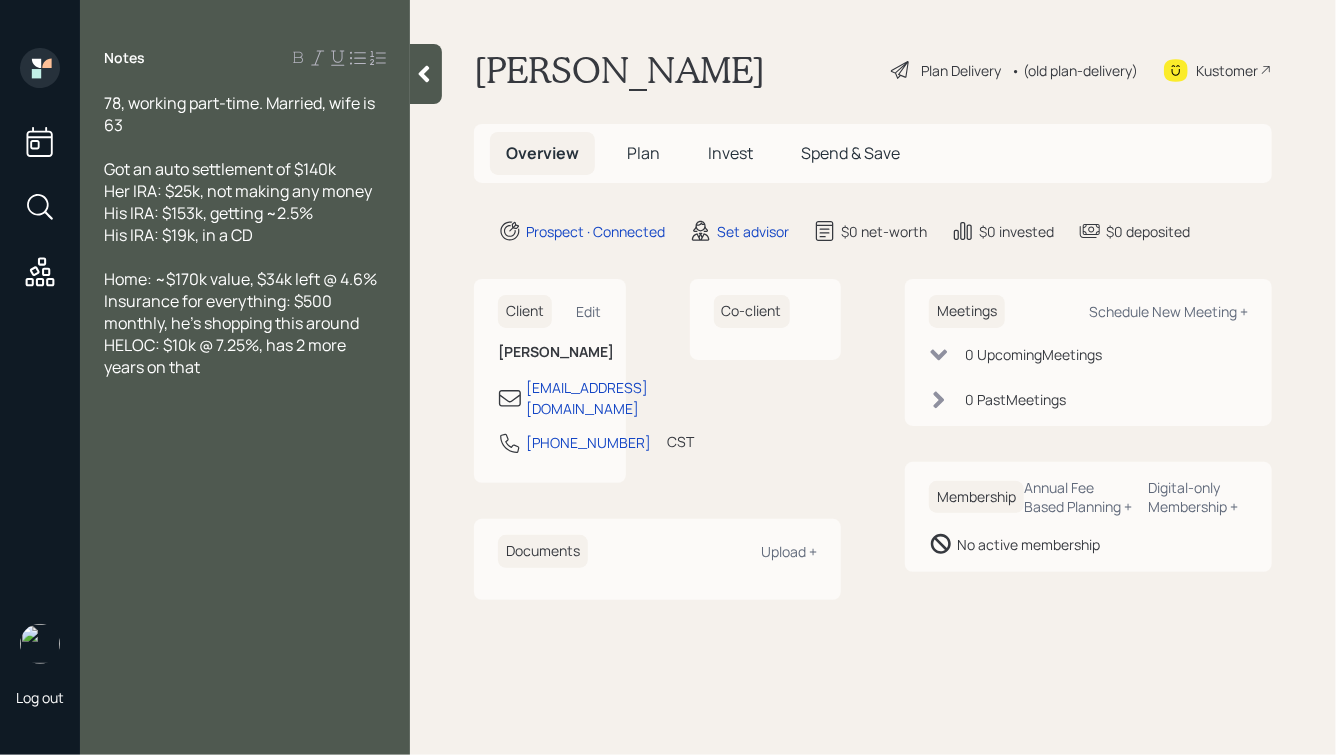 click on "HELOC: $10k @ 7.25%, has 2 more years on that" at bounding box center (245, 356) 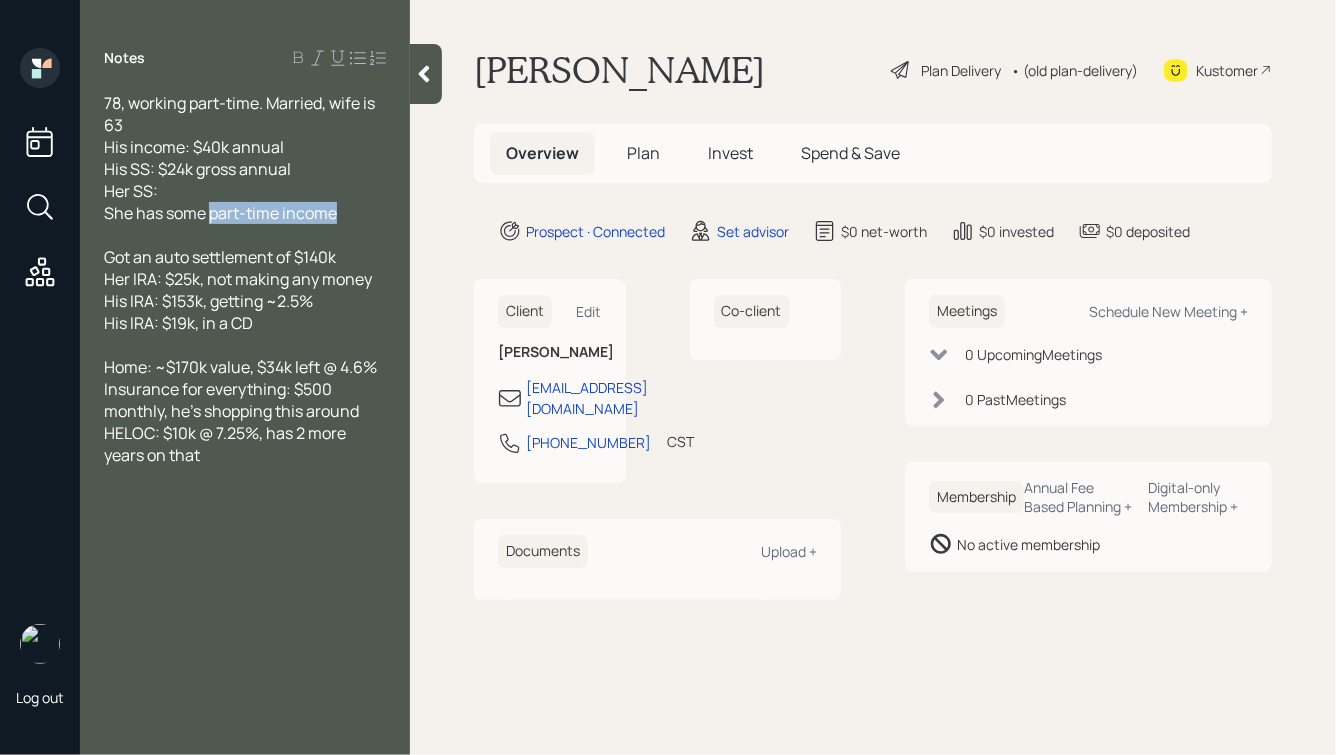 drag, startPoint x: 211, startPoint y: 214, endPoint x: 77, endPoint y: 228, distance: 134.72935 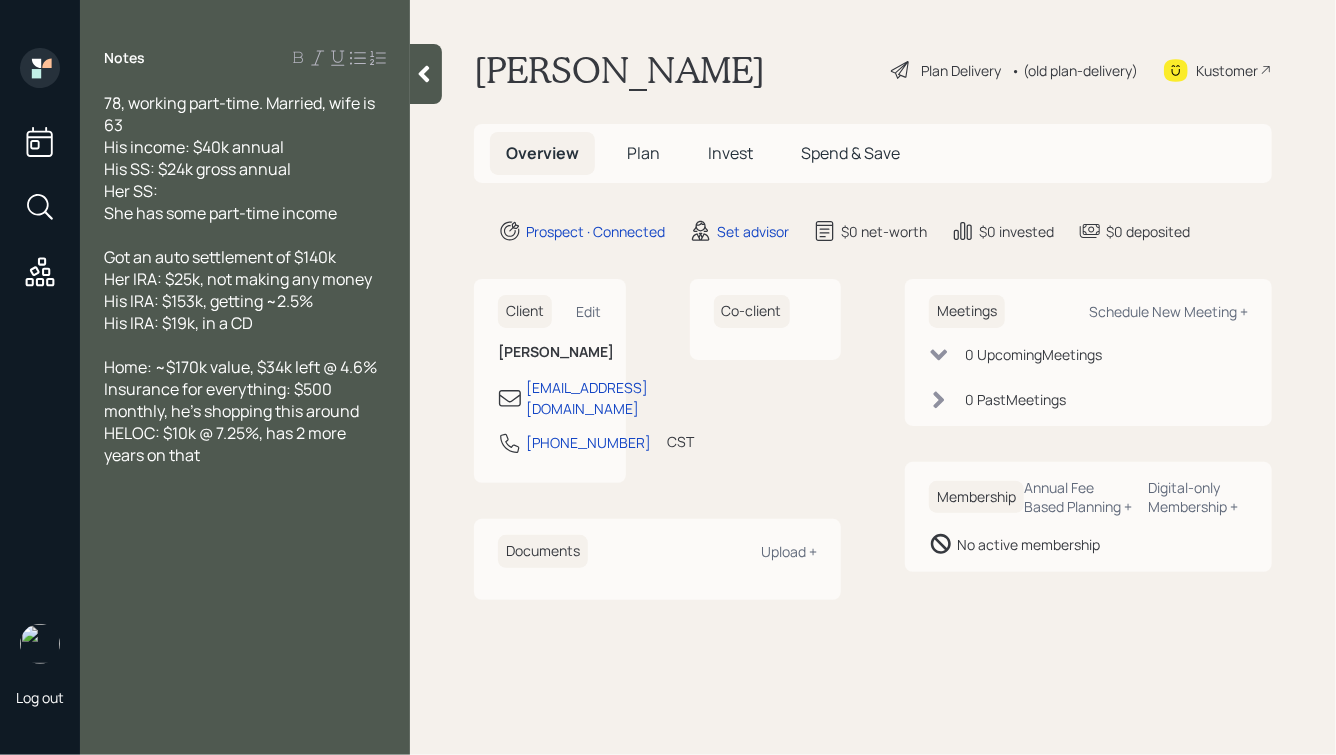 click on "She has some part-time income" at bounding box center [220, 213] 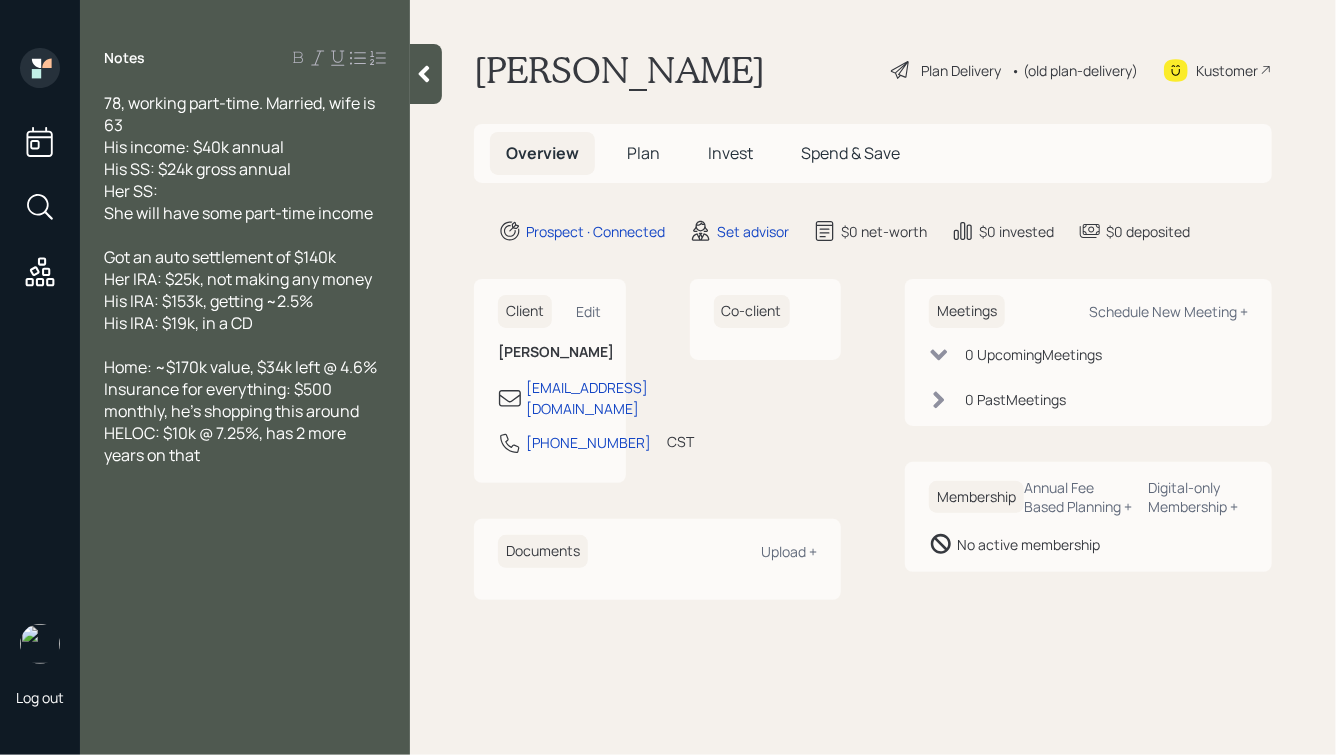 click on "She will have some part-time income" at bounding box center (245, 213) 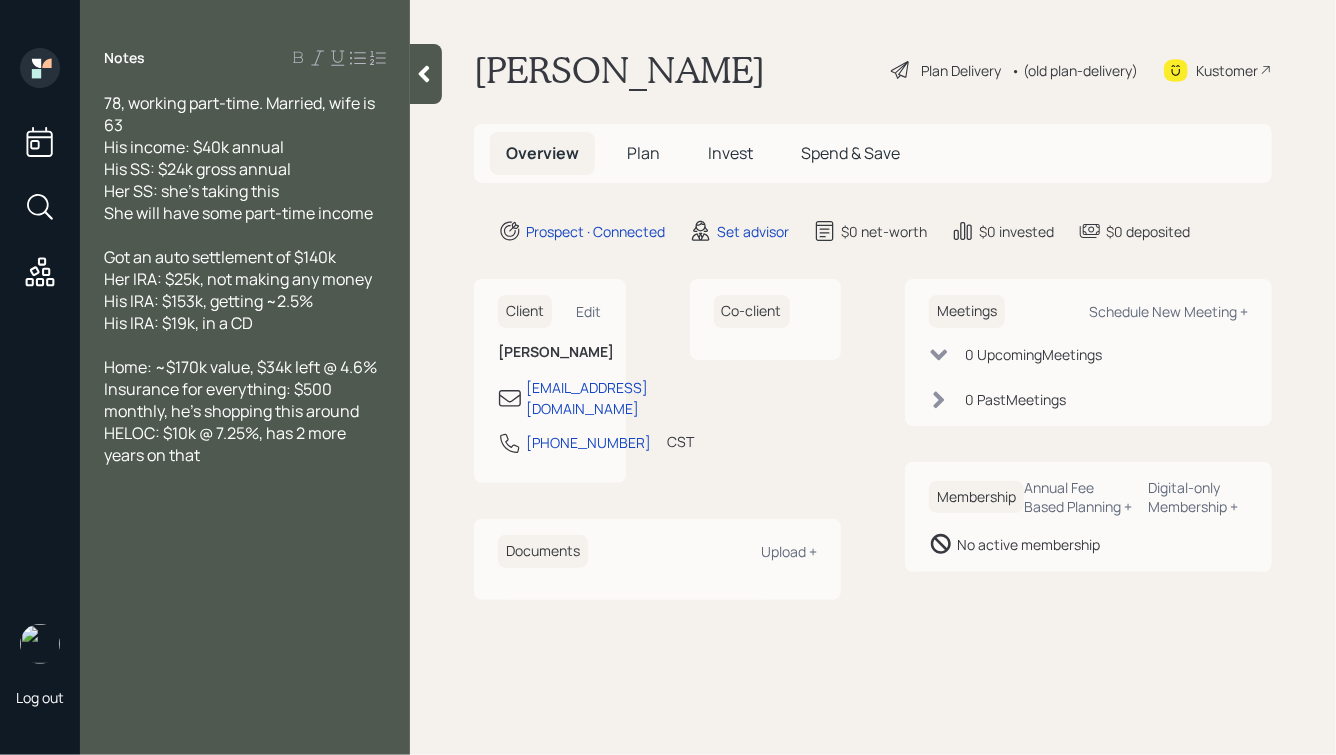 click 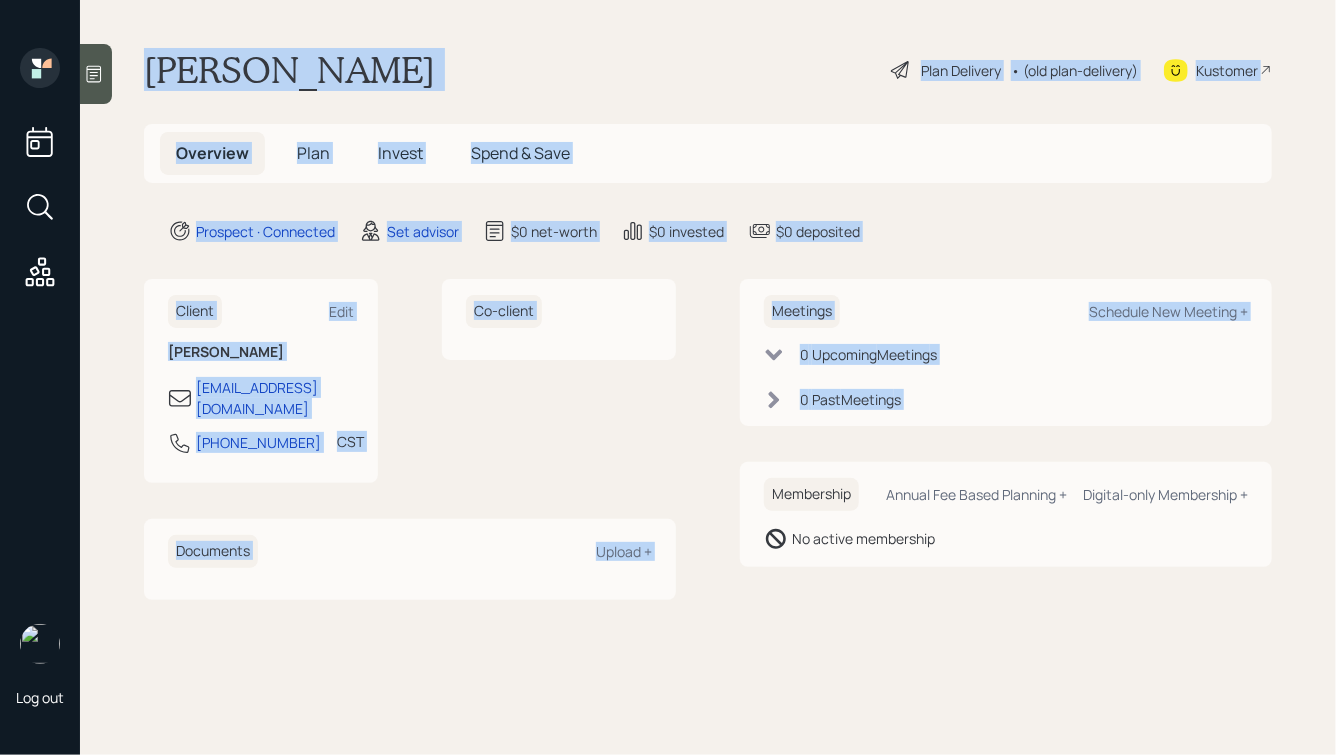 drag, startPoint x: 138, startPoint y: 63, endPoint x: 716, endPoint y: 494, distance: 721.00275 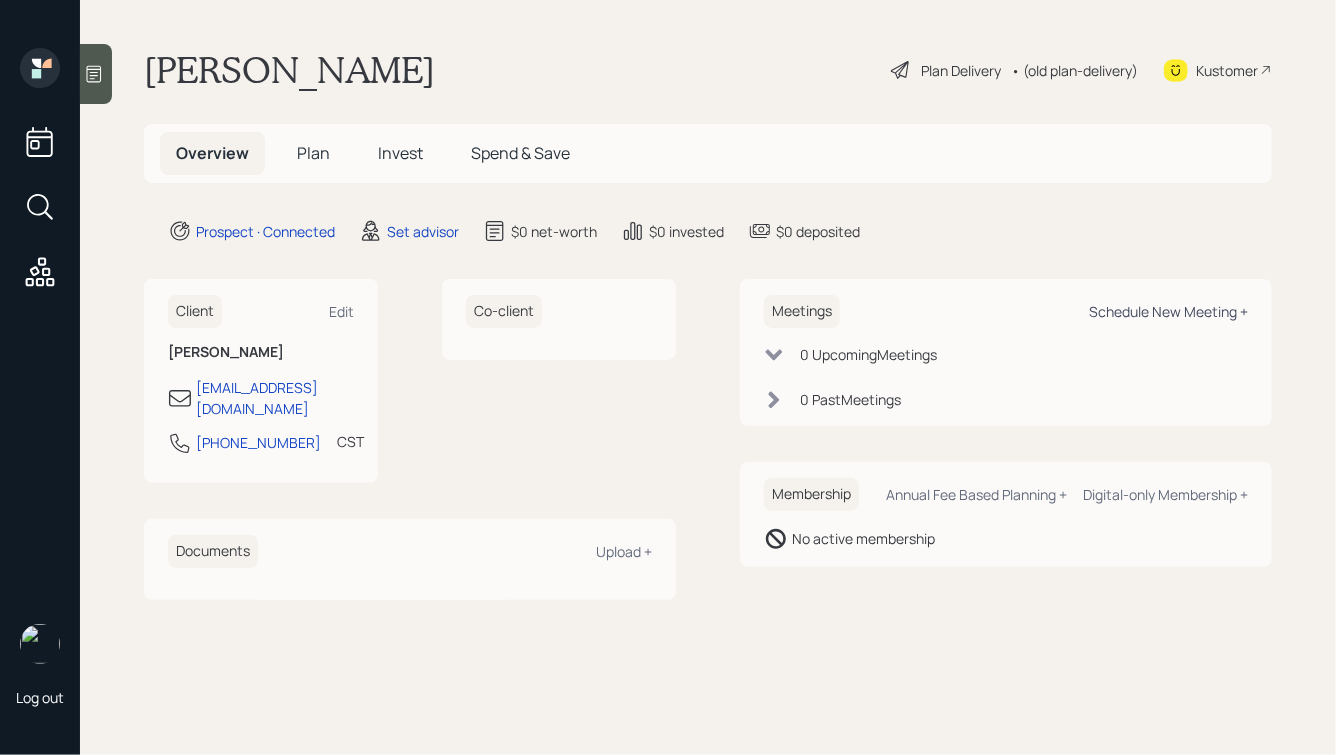 click on "Schedule New Meeting +" at bounding box center [1168, 311] 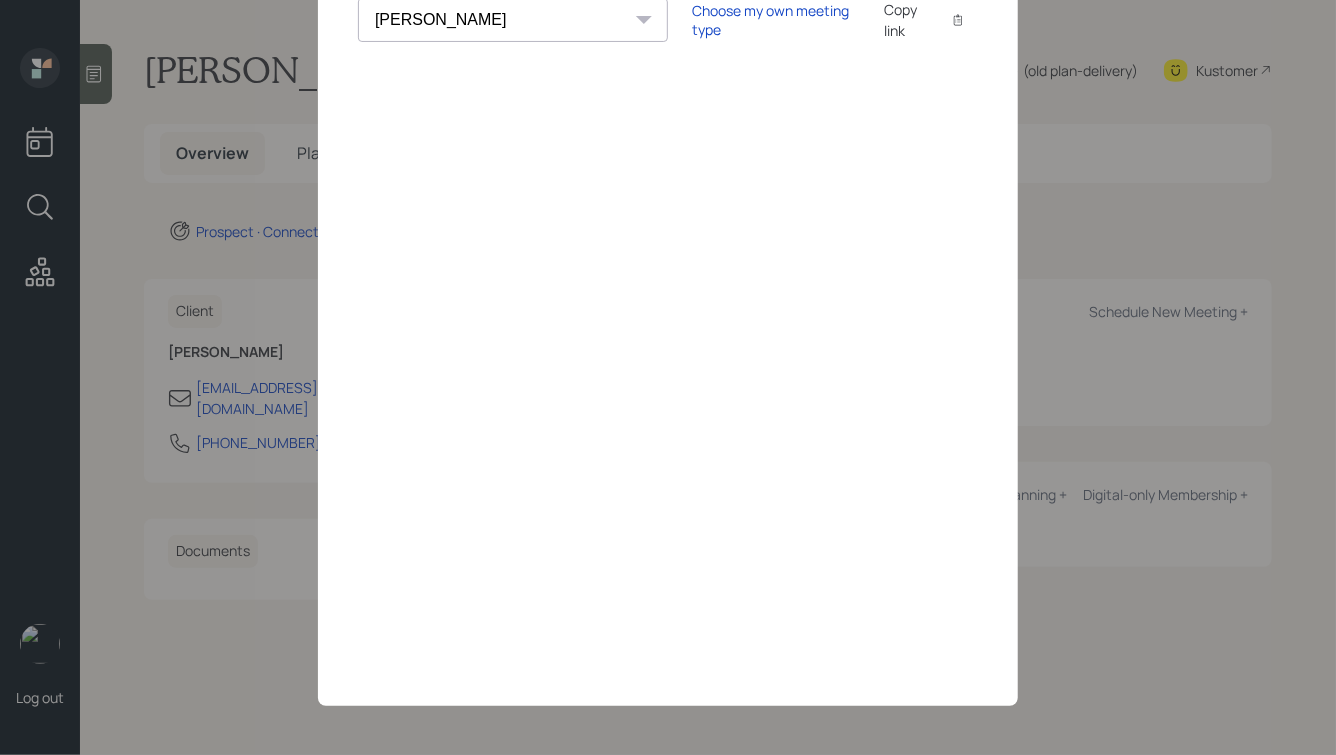 scroll, scrollTop: 0, scrollLeft: 0, axis: both 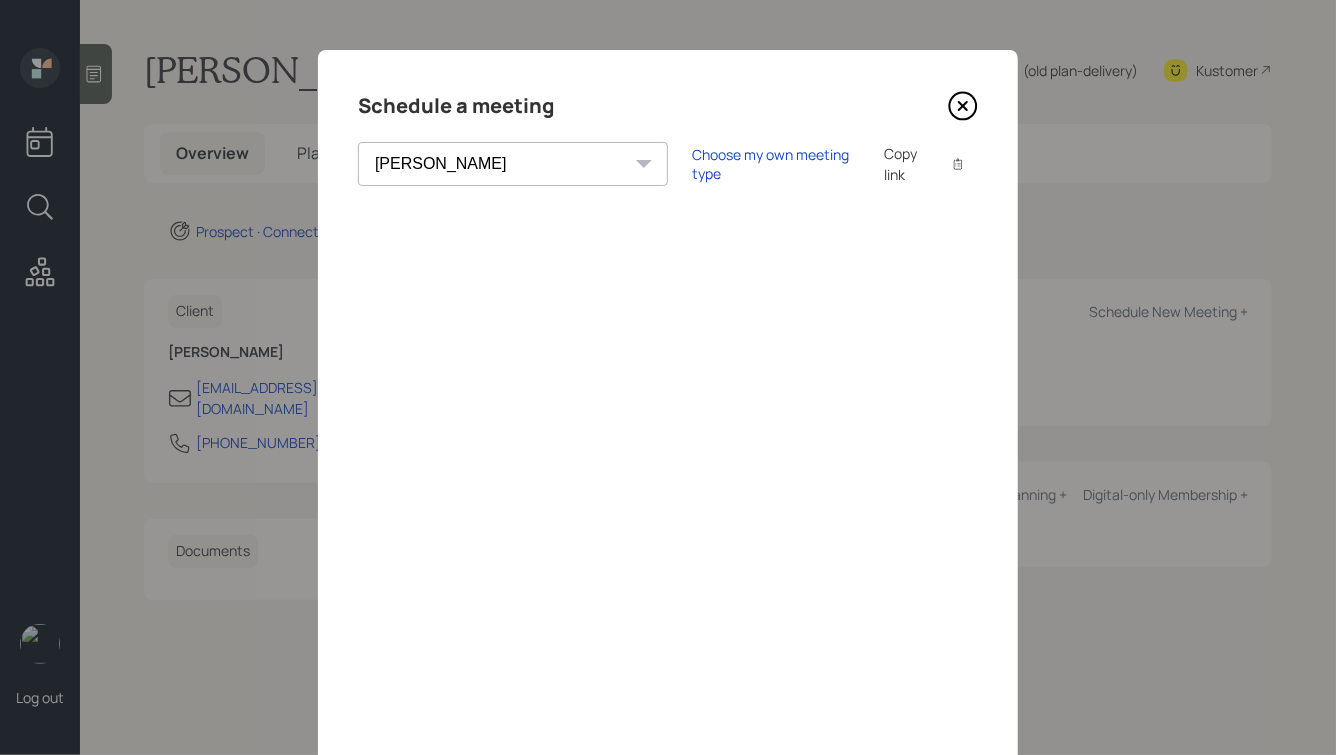 click 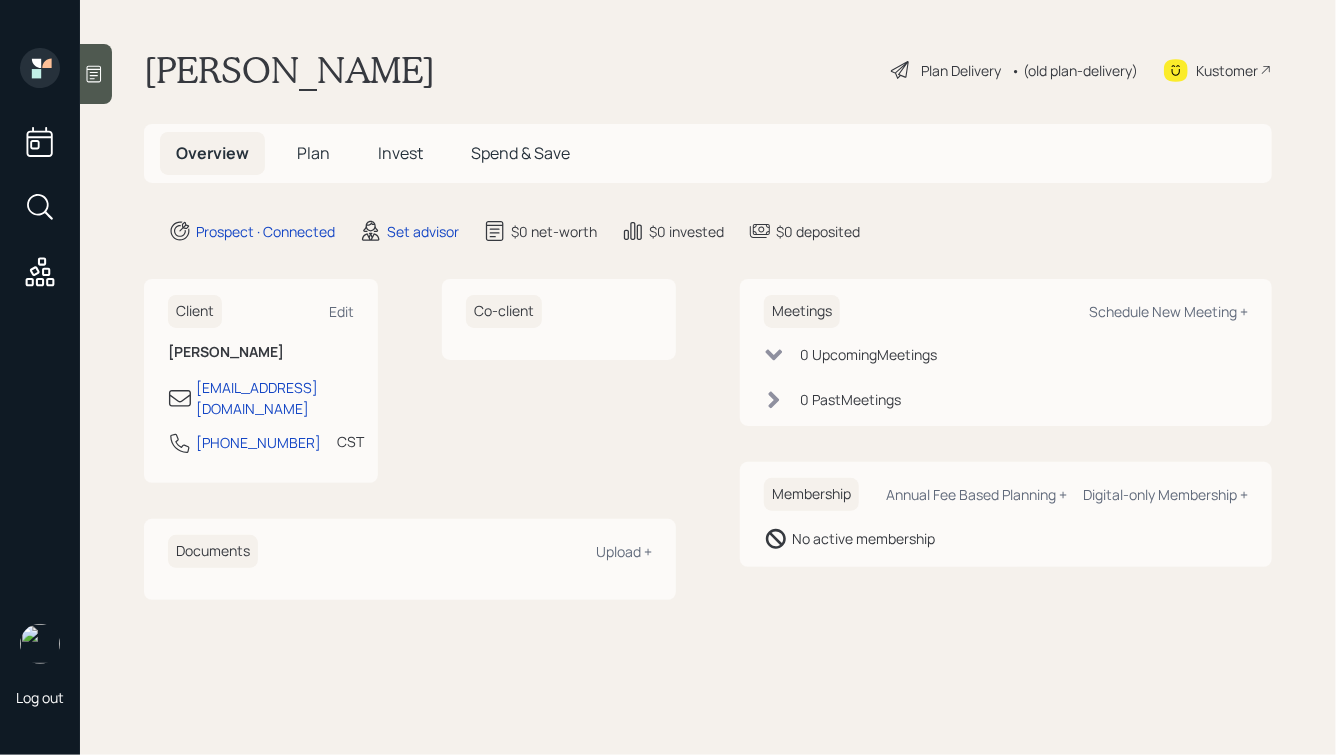 click 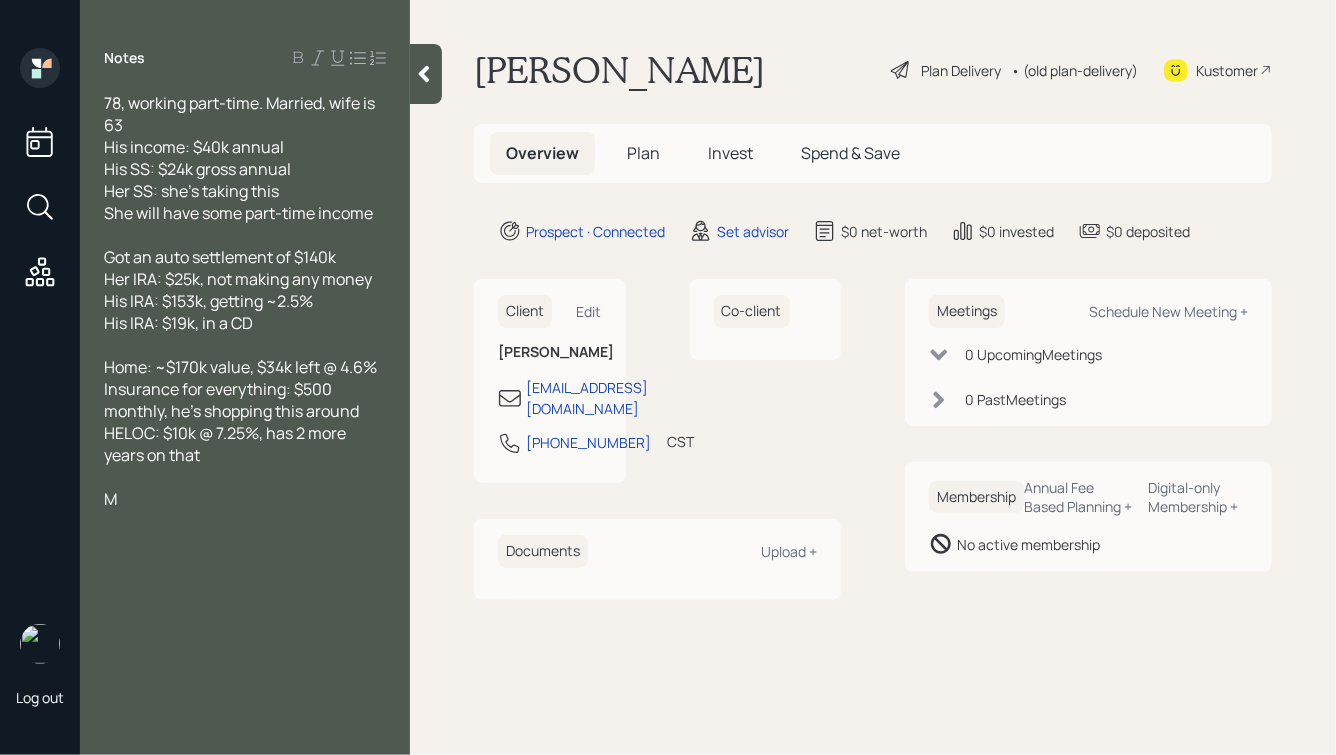 type 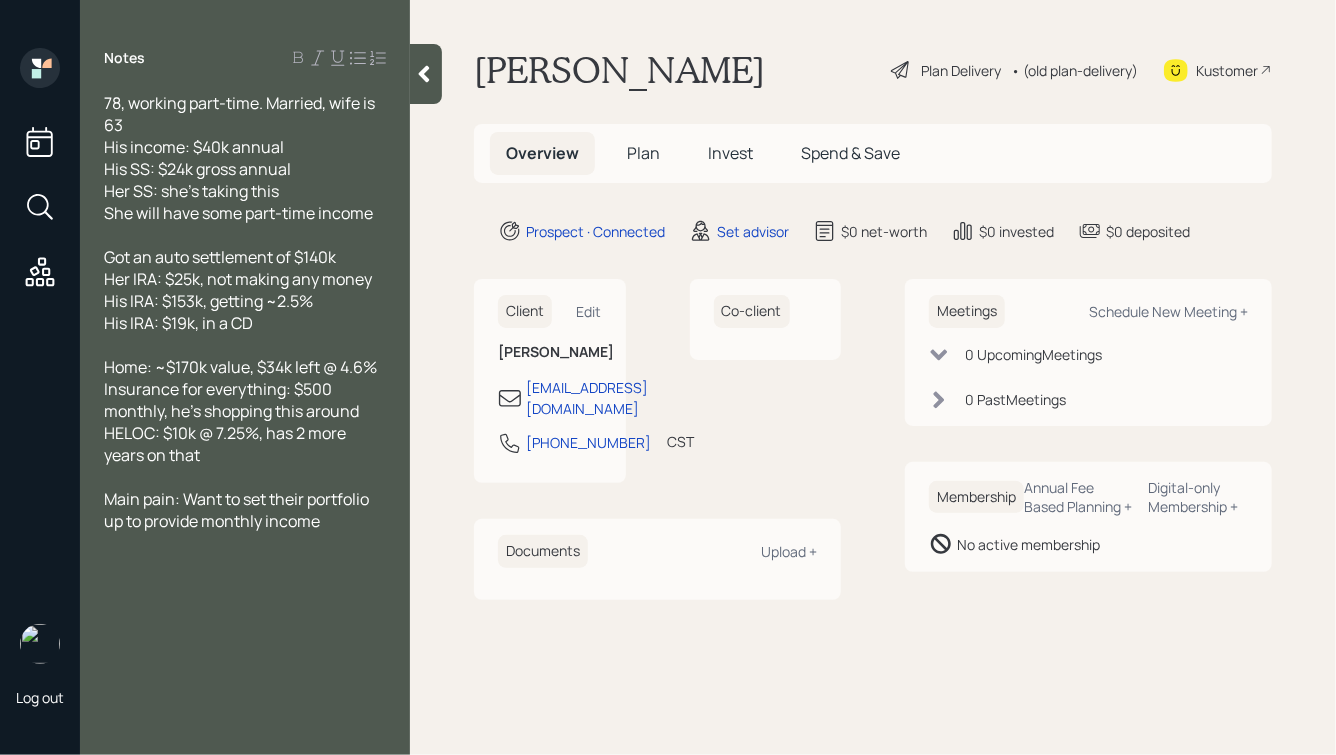 click 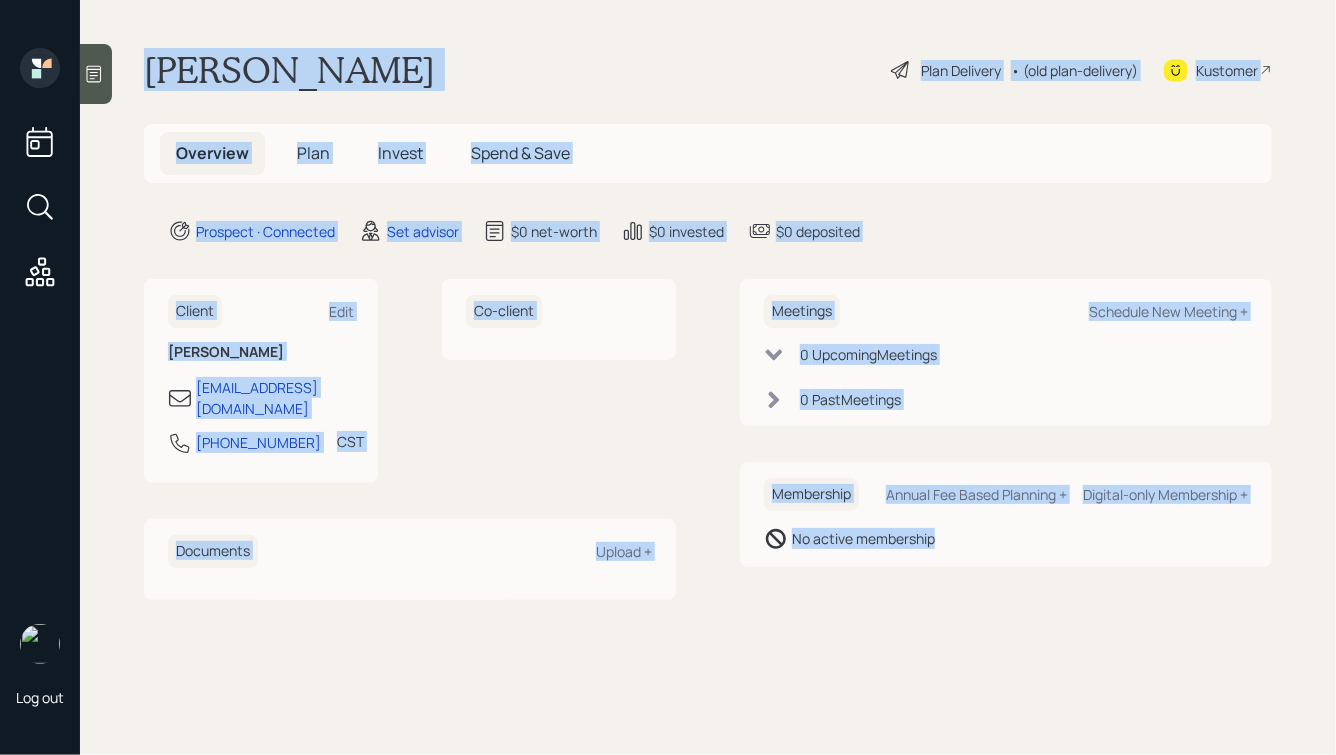 drag, startPoint x: 142, startPoint y: 59, endPoint x: 964, endPoint y: 647, distance: 1010.6572 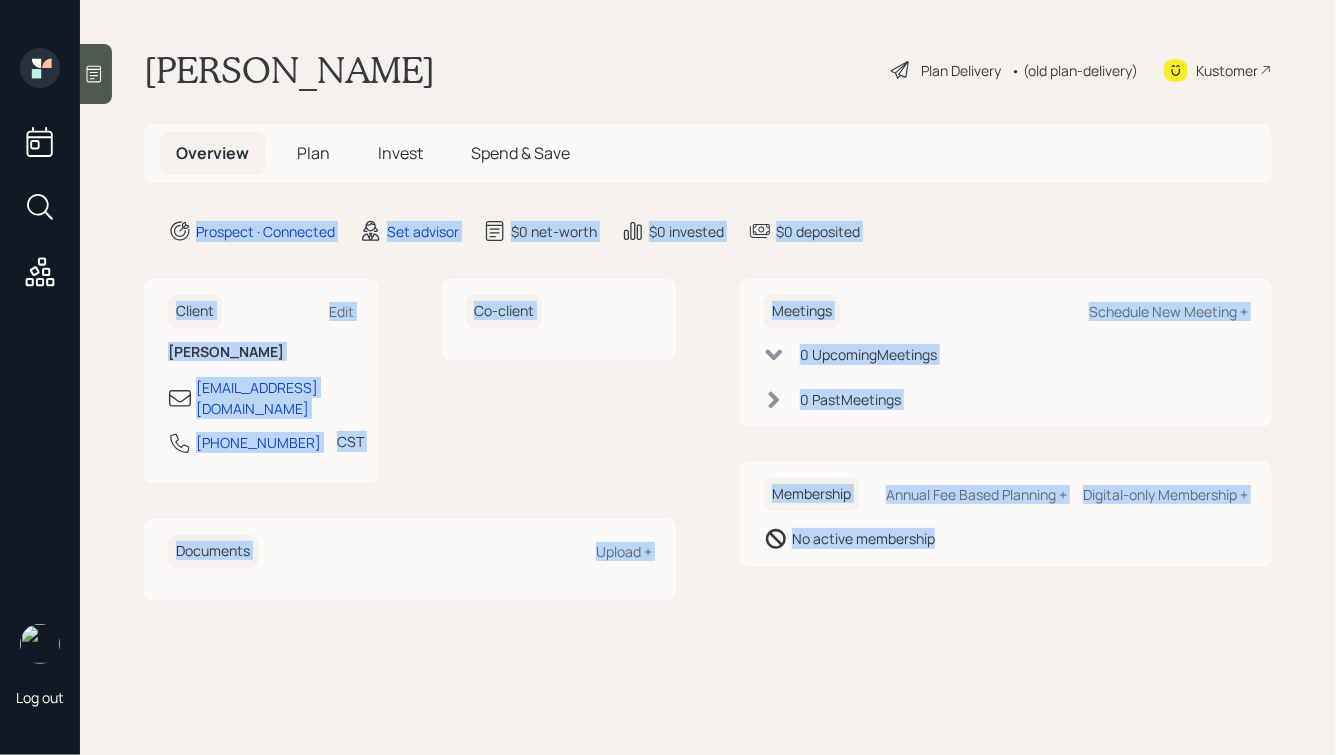 drag, startPoint x: 1051, startPoint y: 648, endPoint x: 565, endPoint y: 117, distance: 719.83124 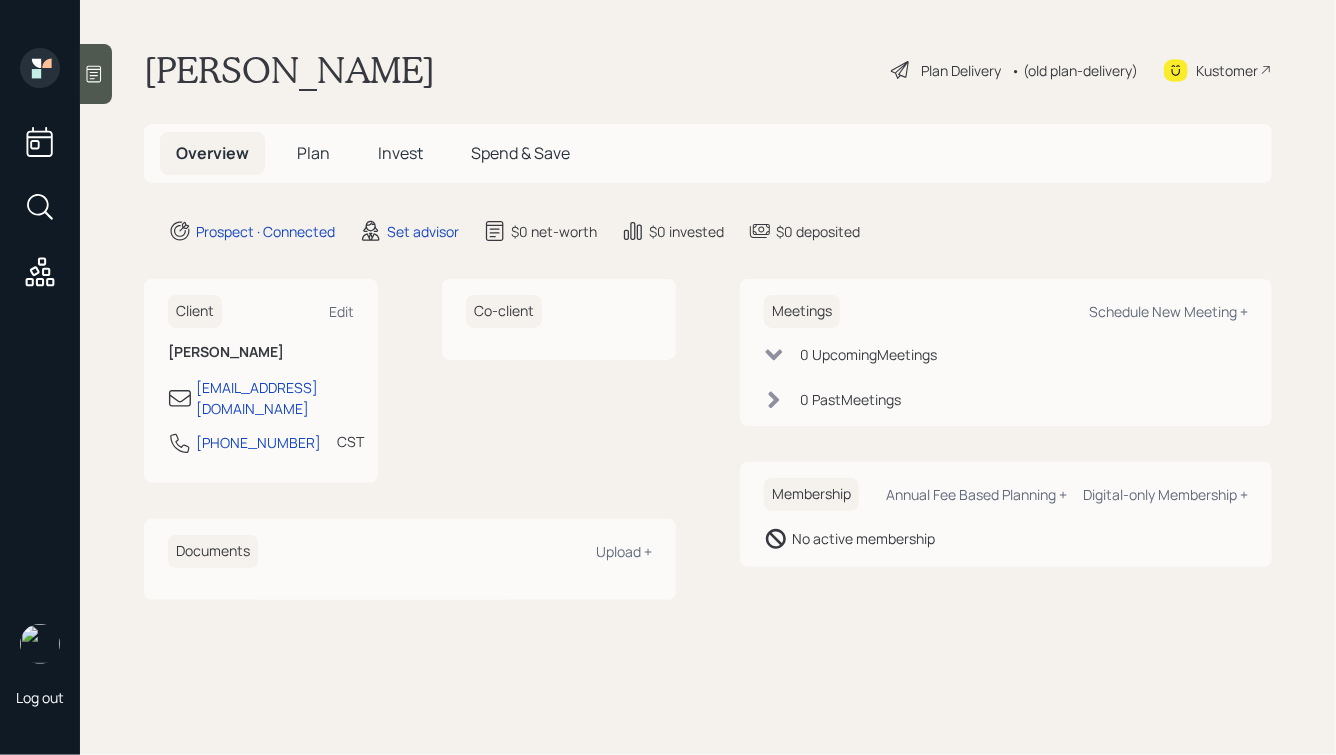 click on "[PERSON_NAME] Plan Delivery • (old plan-delivery) Kustomer" at bounding box center (708, 70) 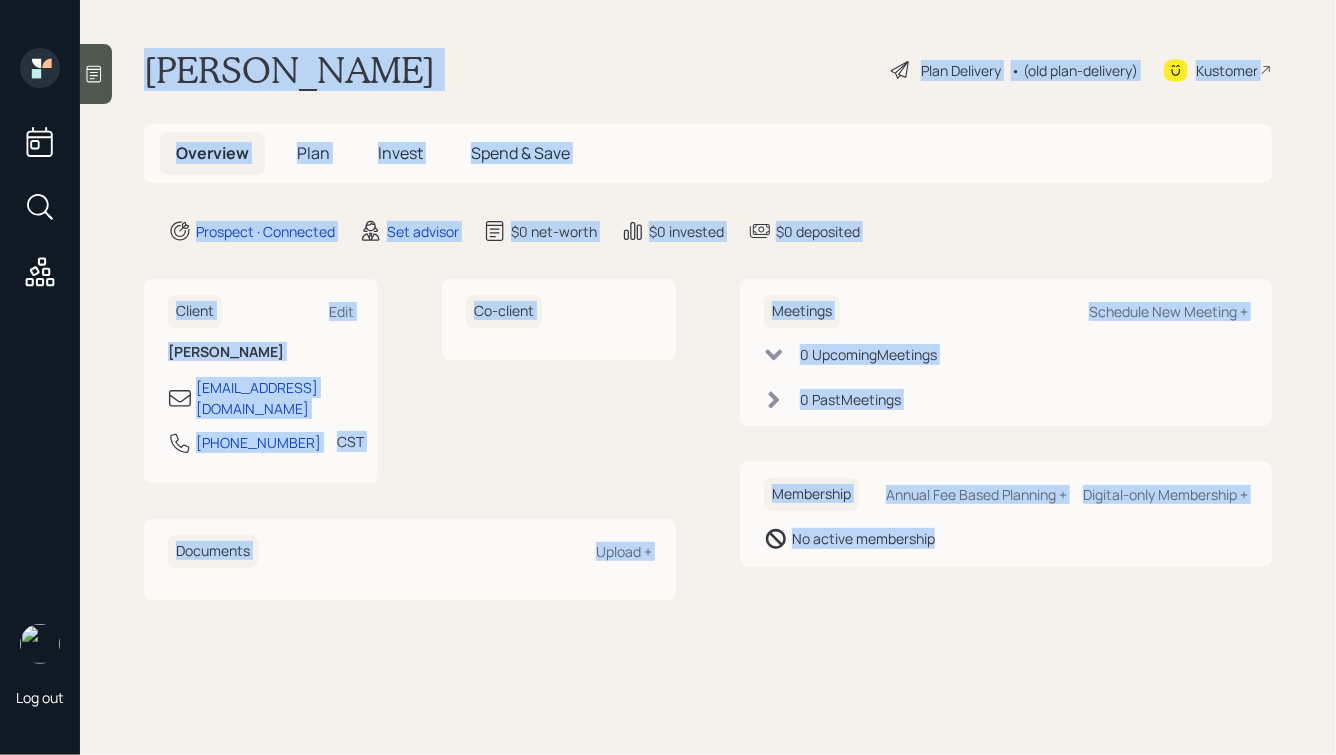 drag, startPoint x: 141, startPoint y: 56, endPoint x: 927, endPoint y: 597, distance: 954.1892 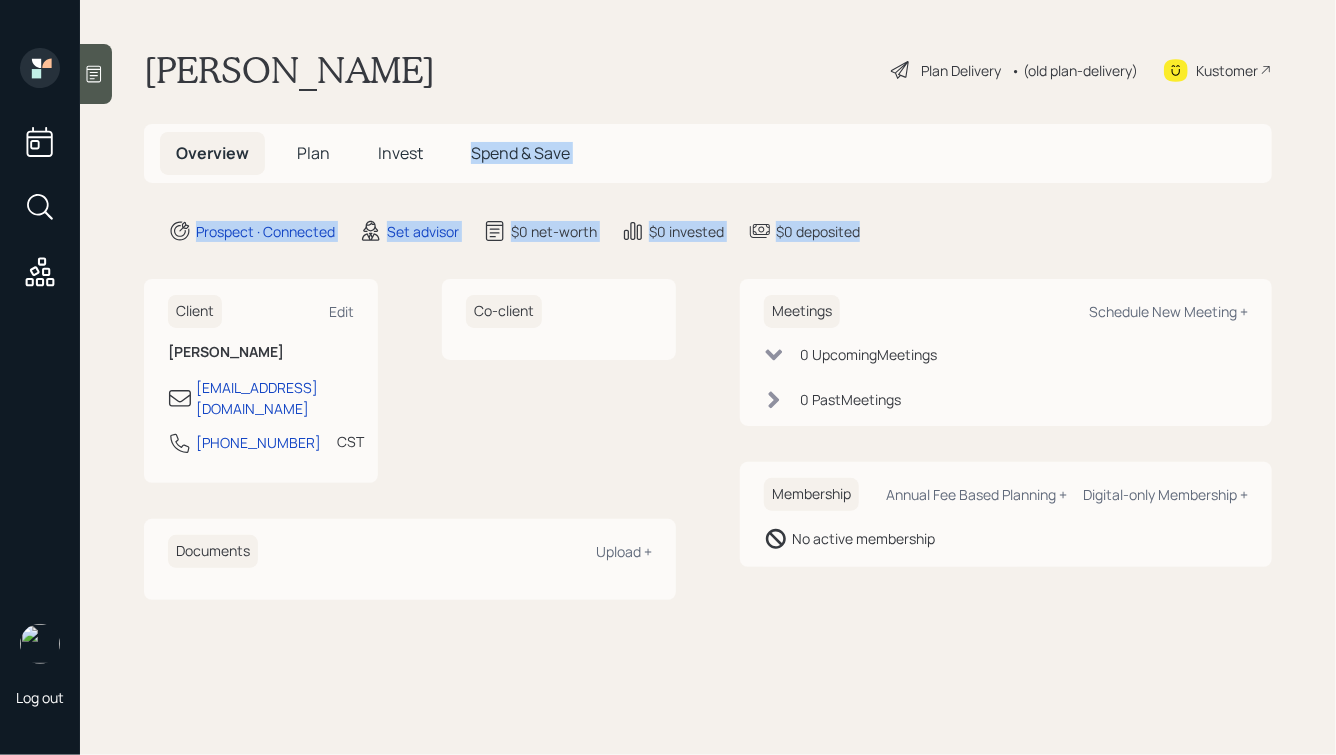drag, startPoint x: 911, startPoint y: 238, endPoint x: 573, endPoint y: 110, distance: 361.42496 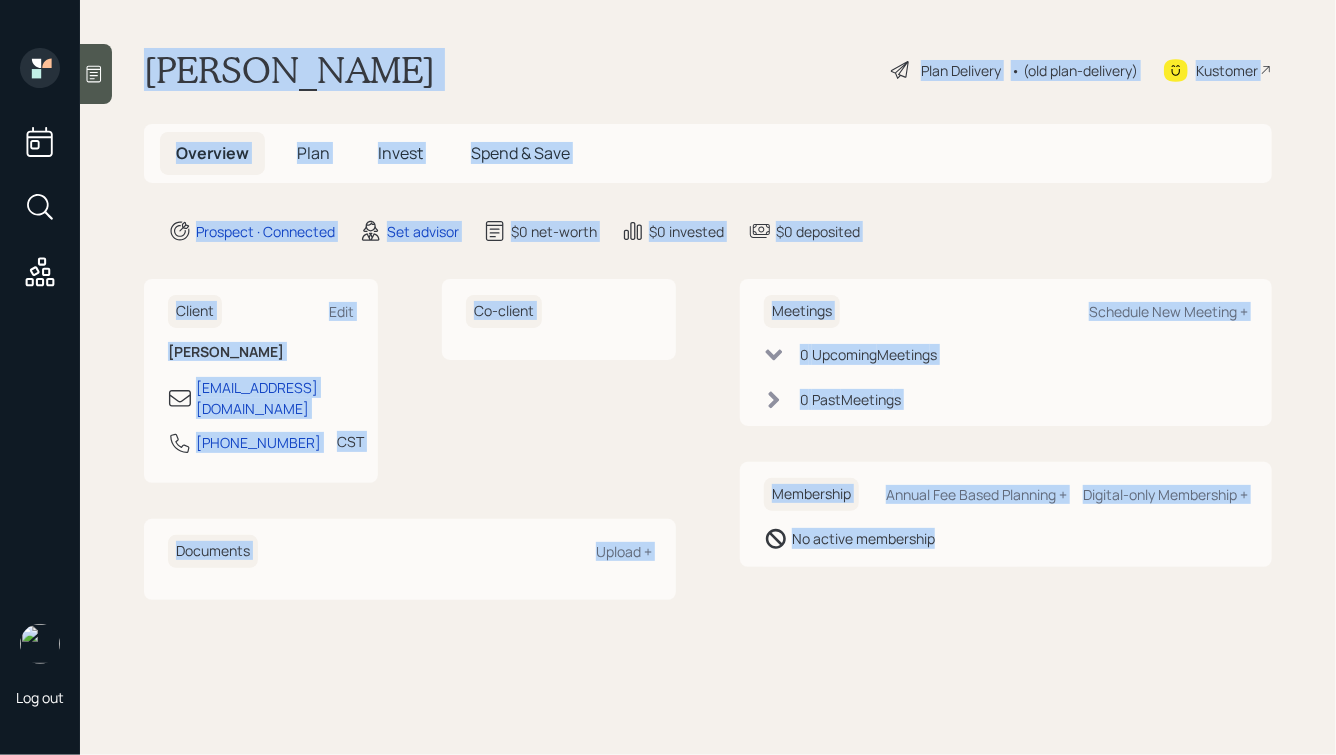 drag, startPoint x: 141, startPoint y: 52, endPoint x: 1034, endPoint y: 617, distance: 1056.728 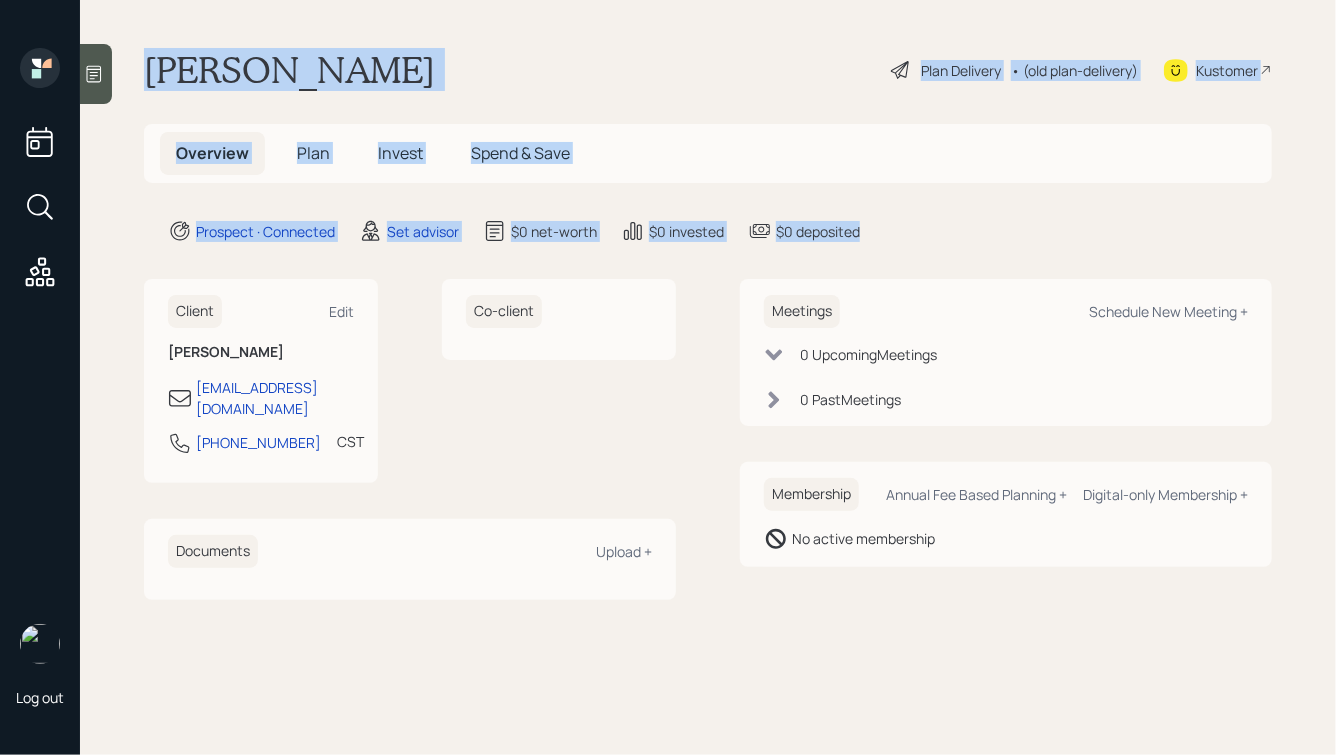 drag, startPoint x: 910, startPoint y: 242, endPoint x: 410, endPoint y: -114, distance: 613.7882 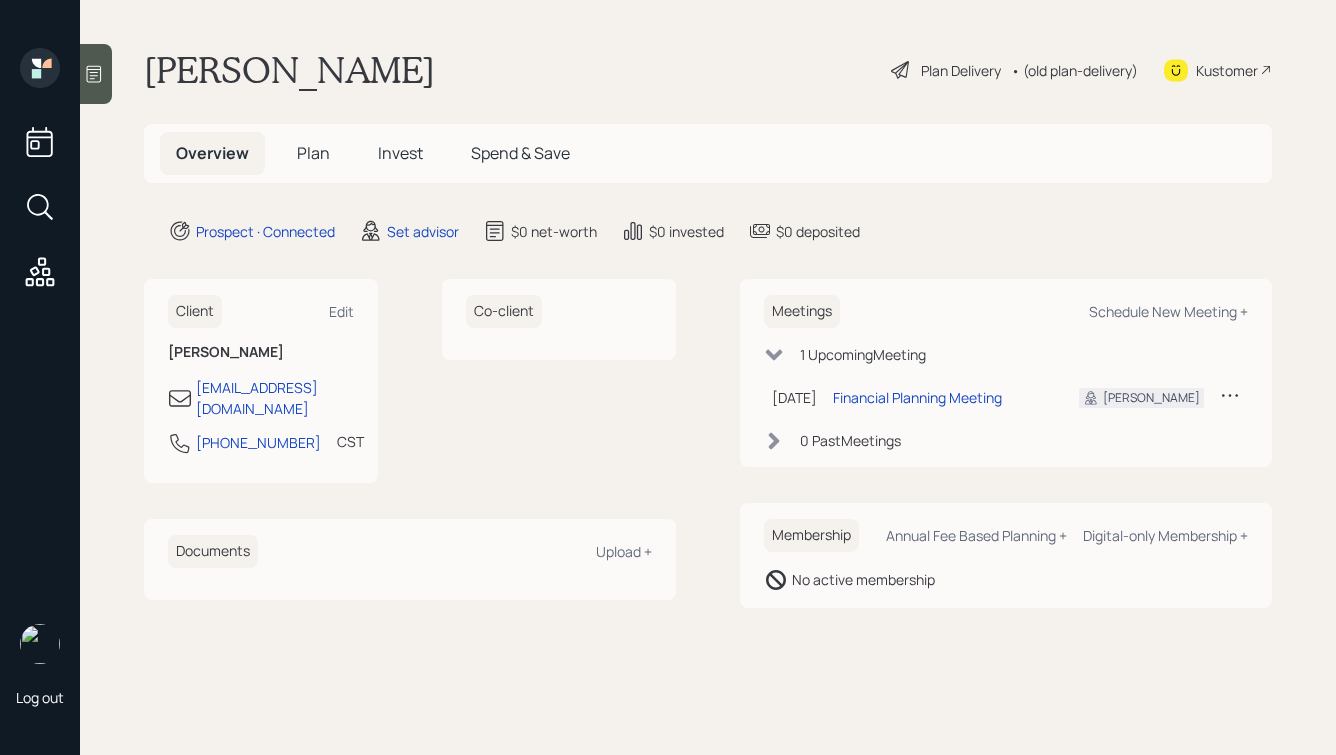 scroll, scrollTop: 0, scrollLeft: 0, axis: both 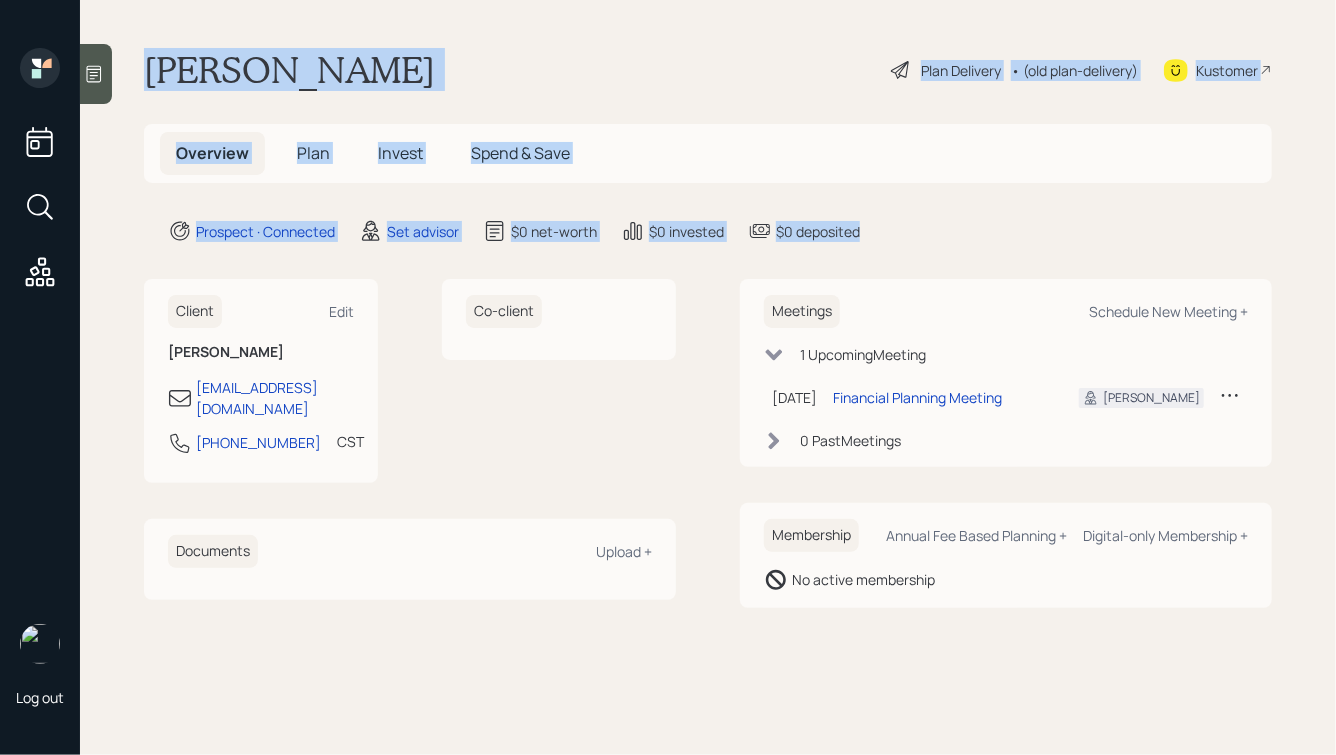 drag, startPoint x: 894, startPoint y: 240, endPoint x: 461, endPoint y: 3, distance: 493.61725 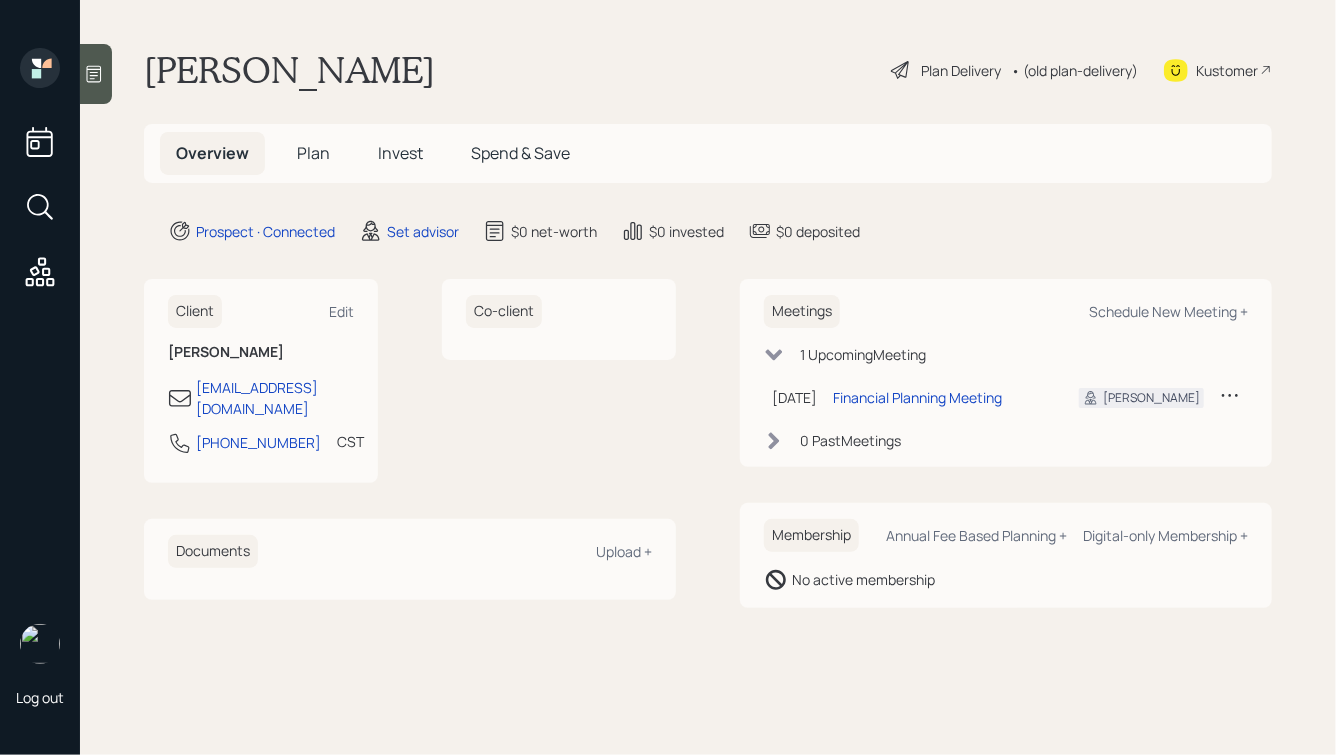click 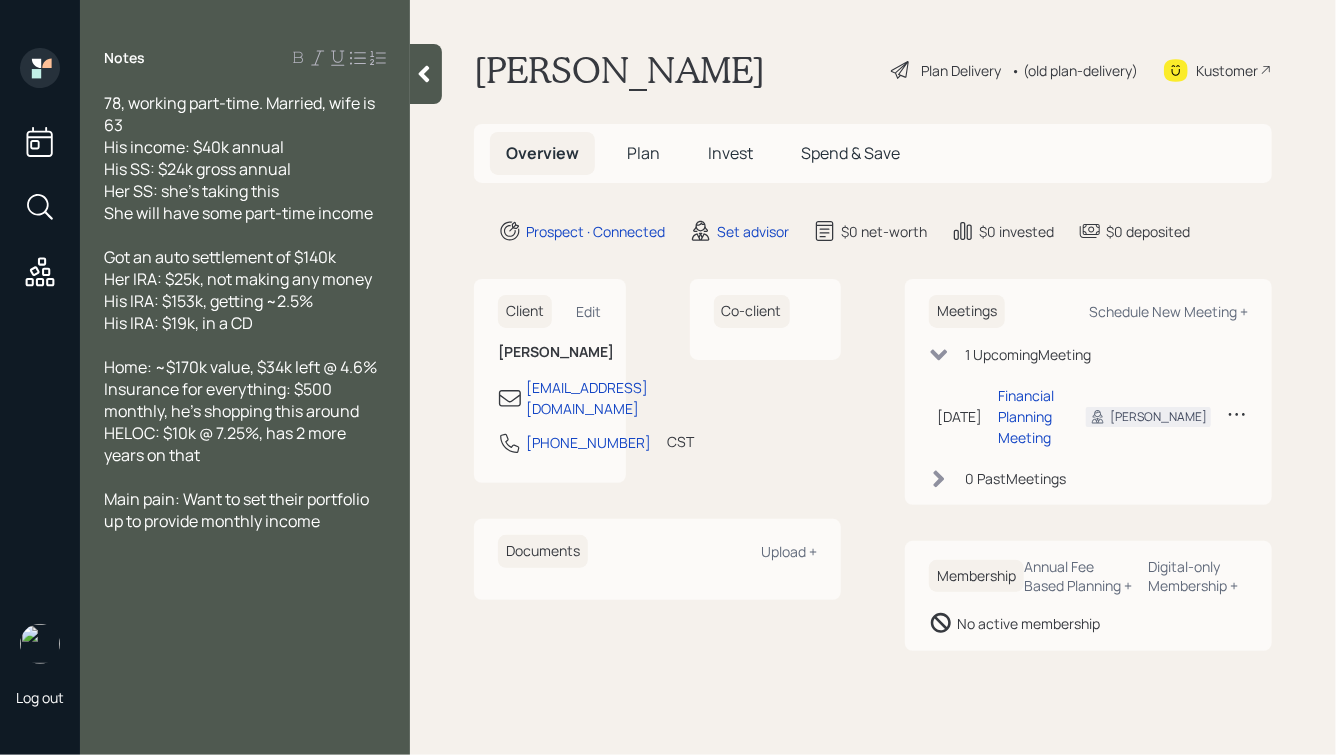 click on "78, working part-time. Married, wife is 63
His income: $40k annual
His SS: $24k gross annual
Her SS: she's taking this
She will have some part-time income" at bounding box center [245, 158] 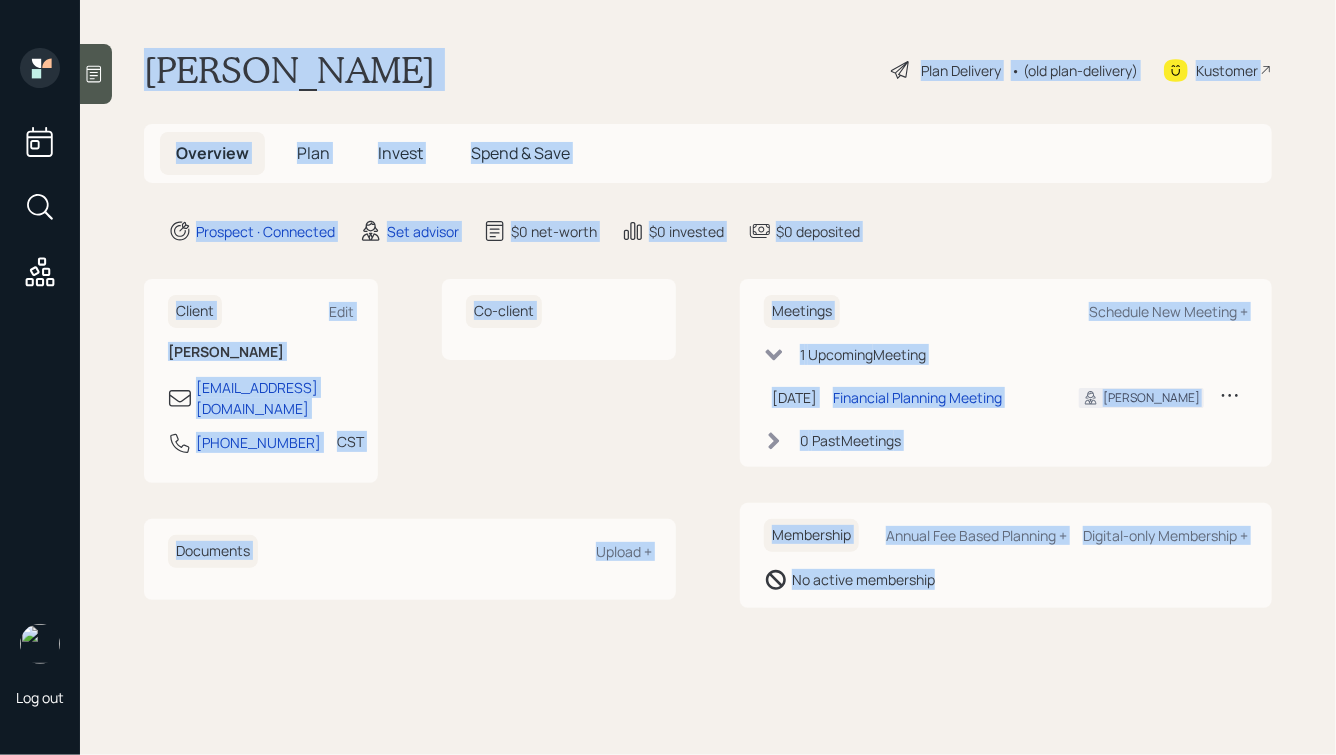 drag, startPoint x: 126, startPoint y: 34, endPoint x: 899, endPoint y: 622, distance: 971.2224 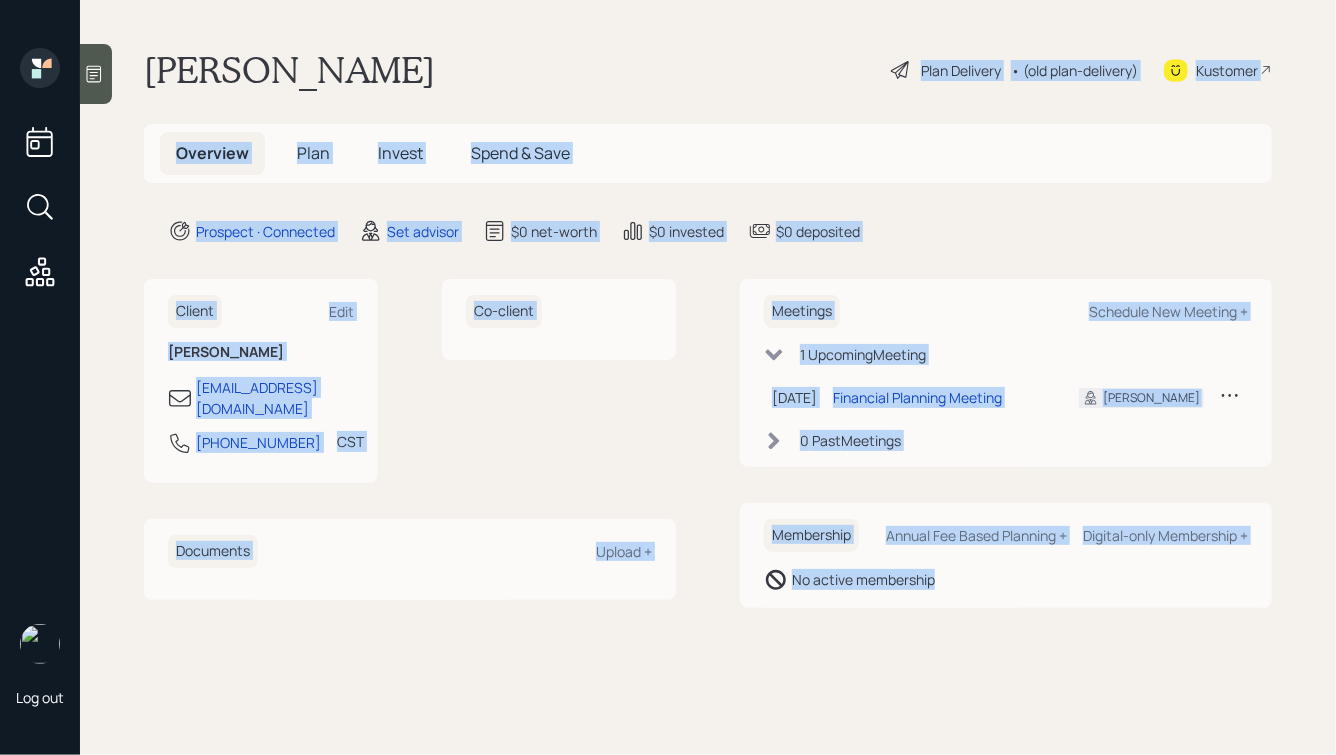 drag, startPoint x: 1075, startPoint y: 633, endPoint x: 640, endPoint y: 20, distance: 751.6608 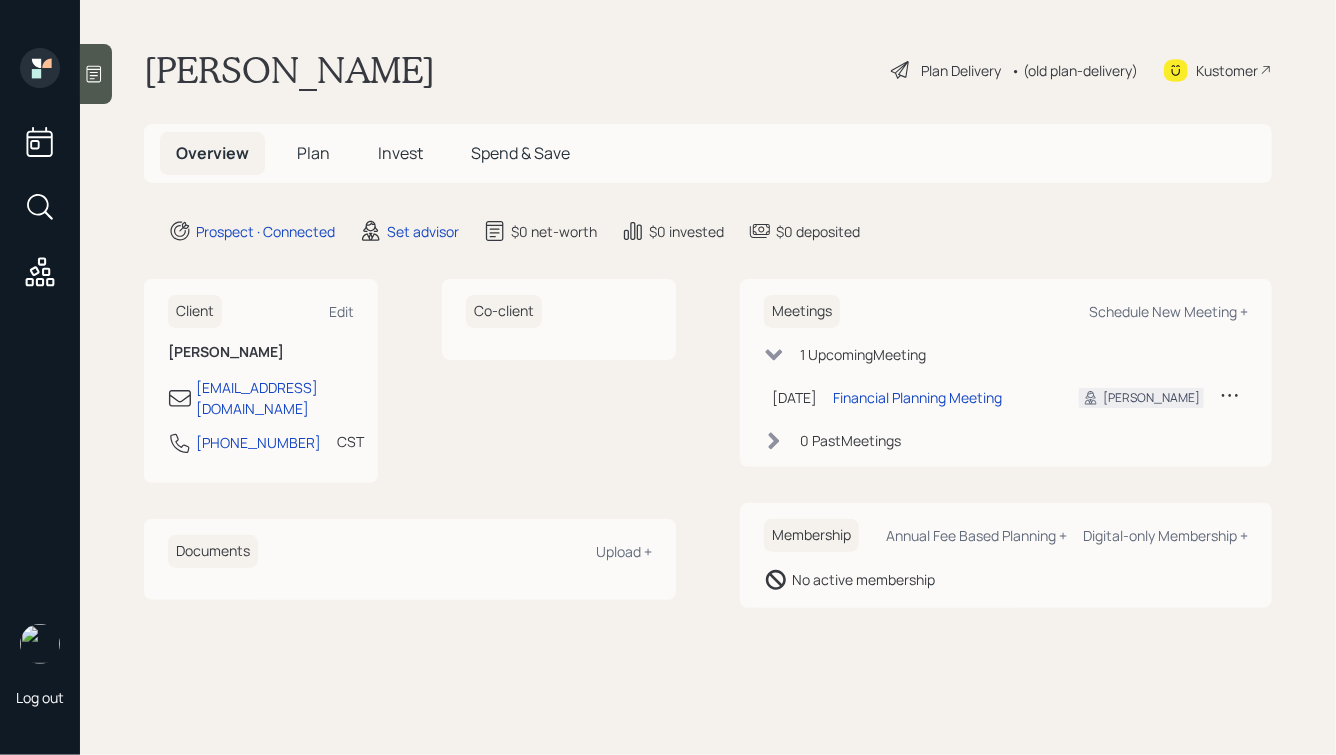 click on "[PERSON_NAME] Plan Delivery • (old plan-delivery) Kustomer" at bounding box center (708, 70) 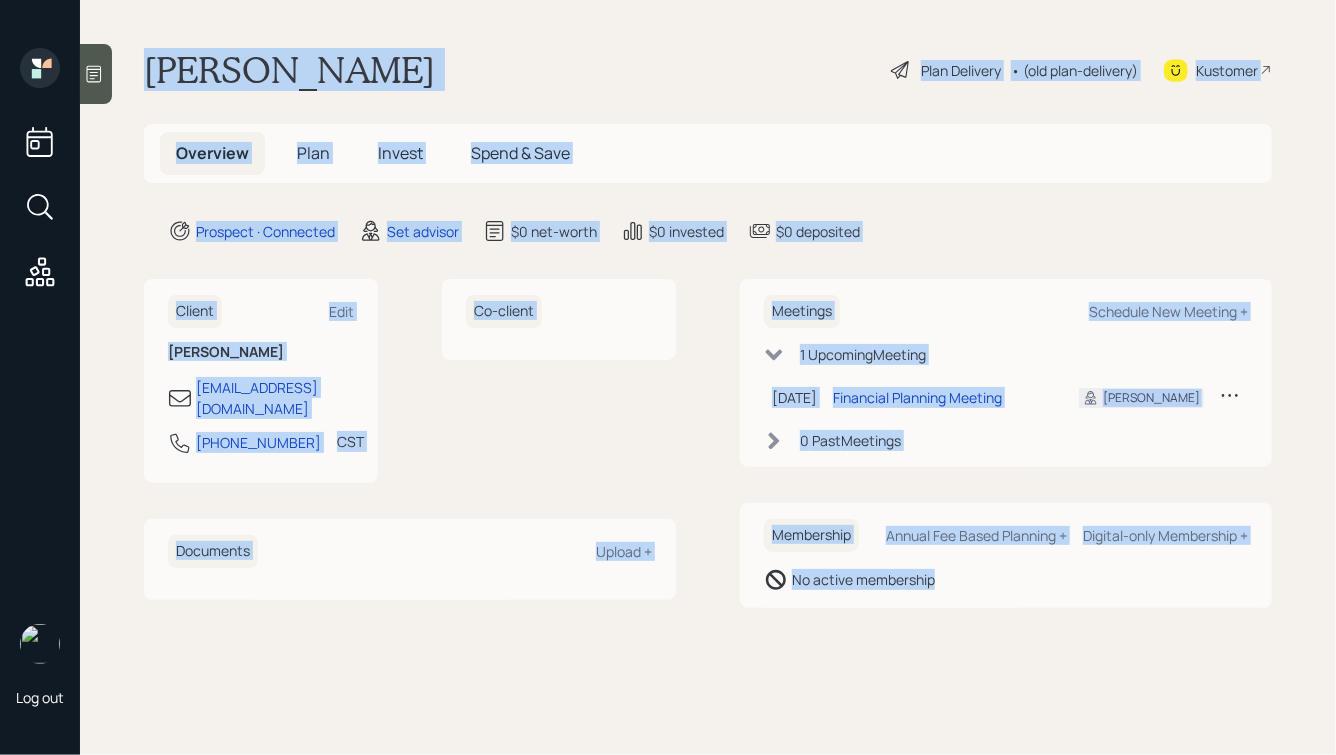 drag, startPoint x: 141, startPoint y: 56, endPoint x: 990, endPoint y: 609, distance: 1013.21765 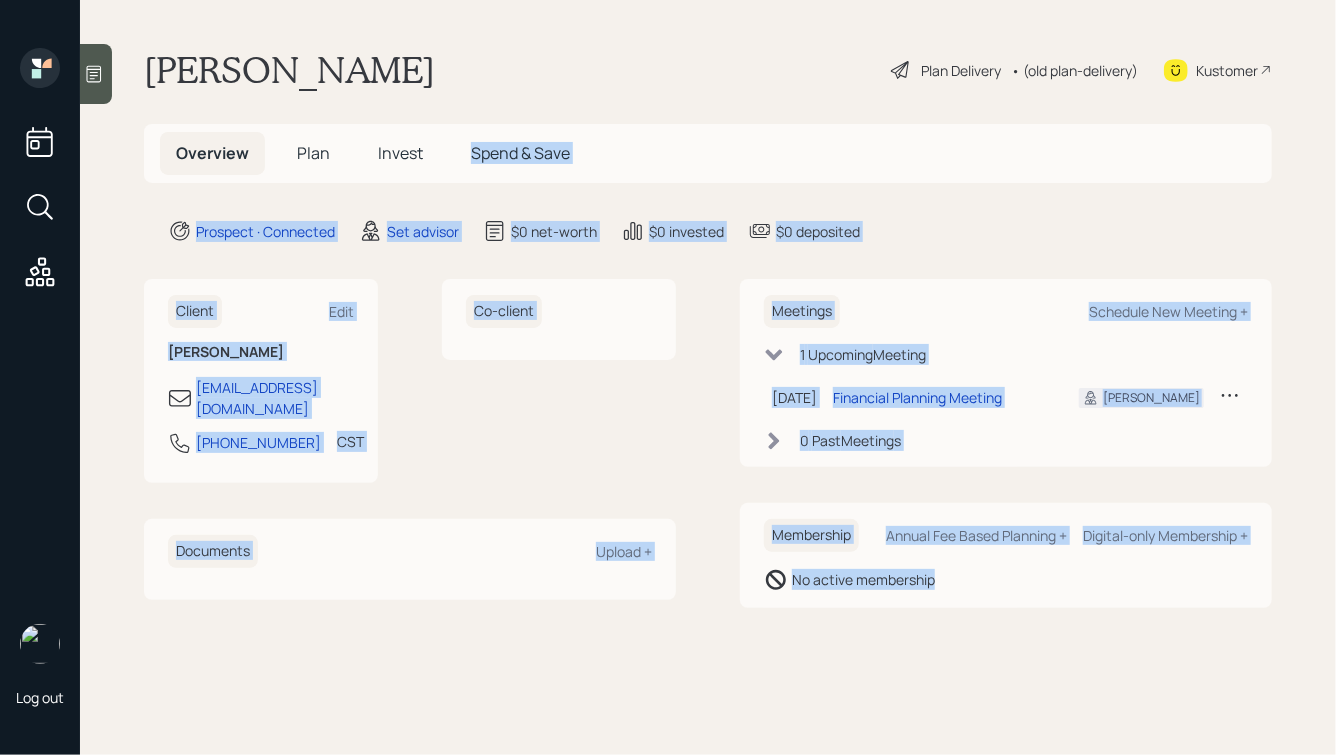 drag, startPoint x: 1019, startPoint y: 613, endPoint x: 615, endPoint y: 133, distance: 627.38824 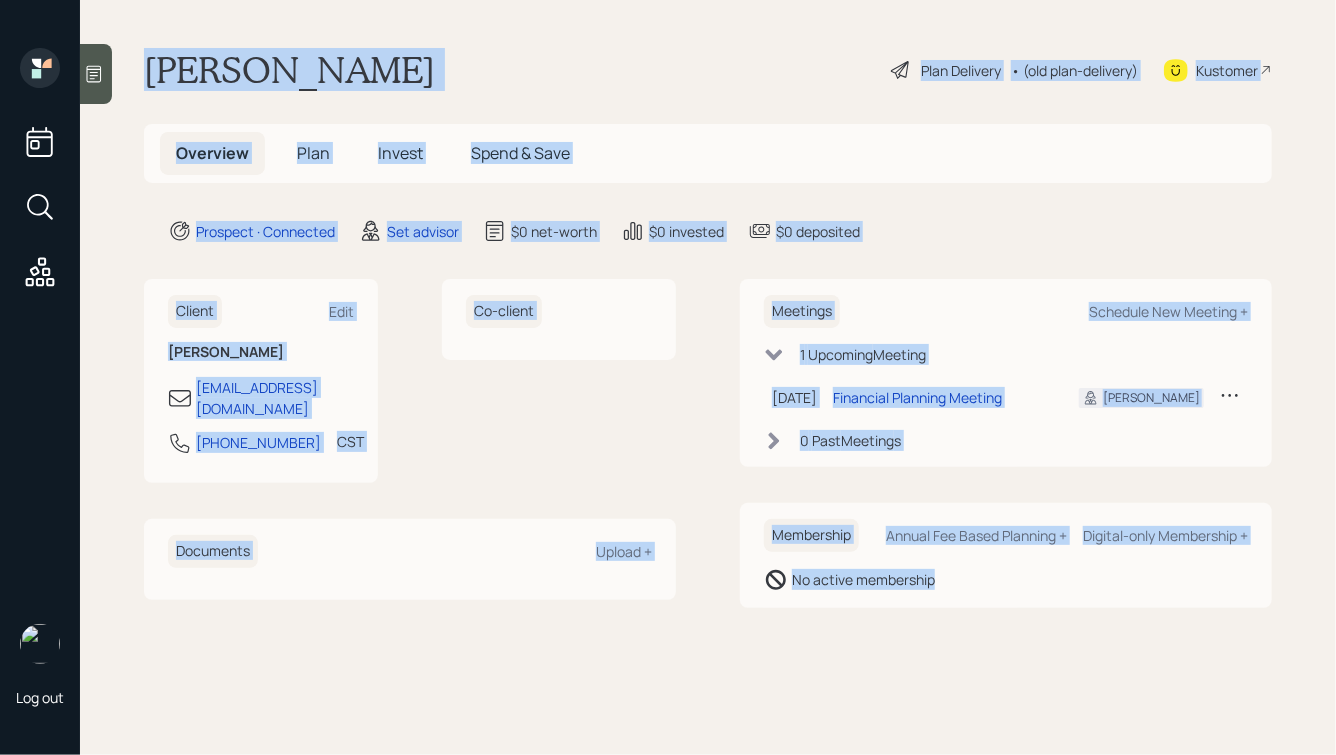drag, startPoint x: 142, startPoint y: 62, endPoint x: 927, endPoint y: 631, distance: 969.52875 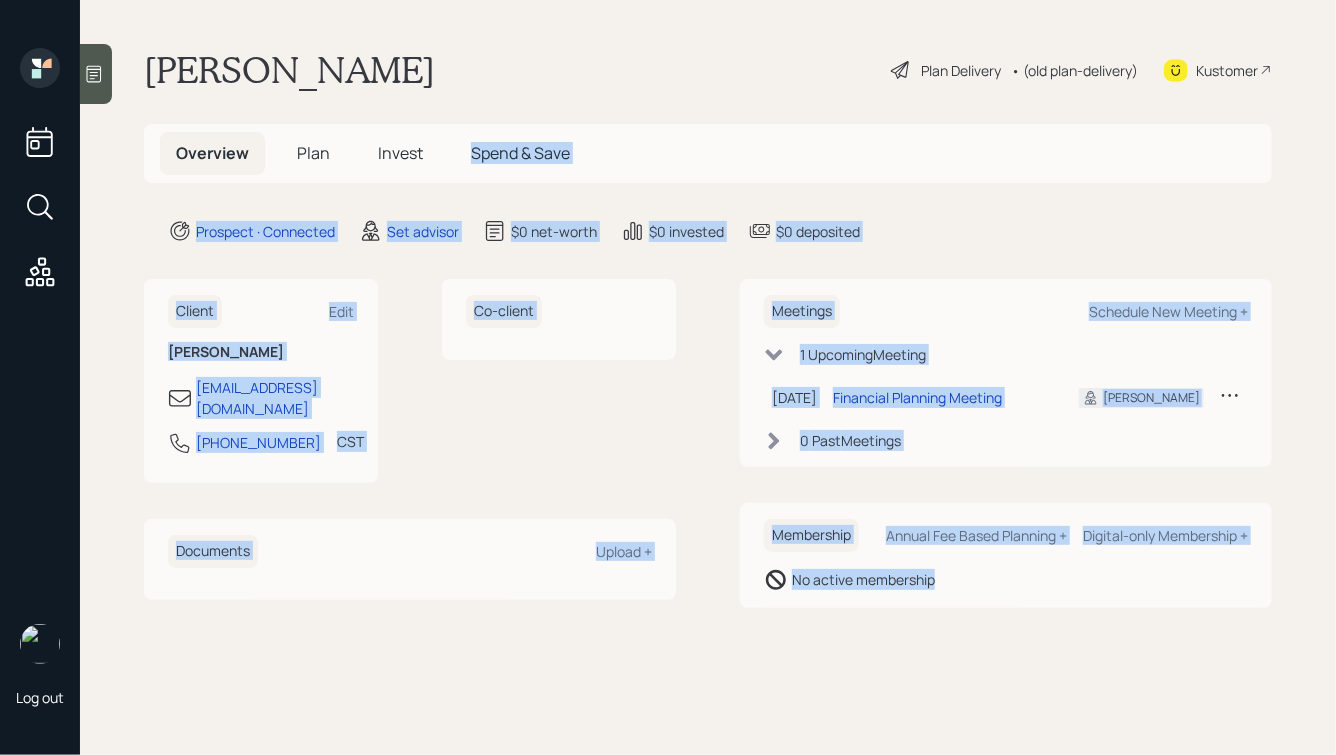 drag, startPoint x: 1017, startPoint y: 617, endPoint x: 522, endPoint y: 100, distance: 715.7611 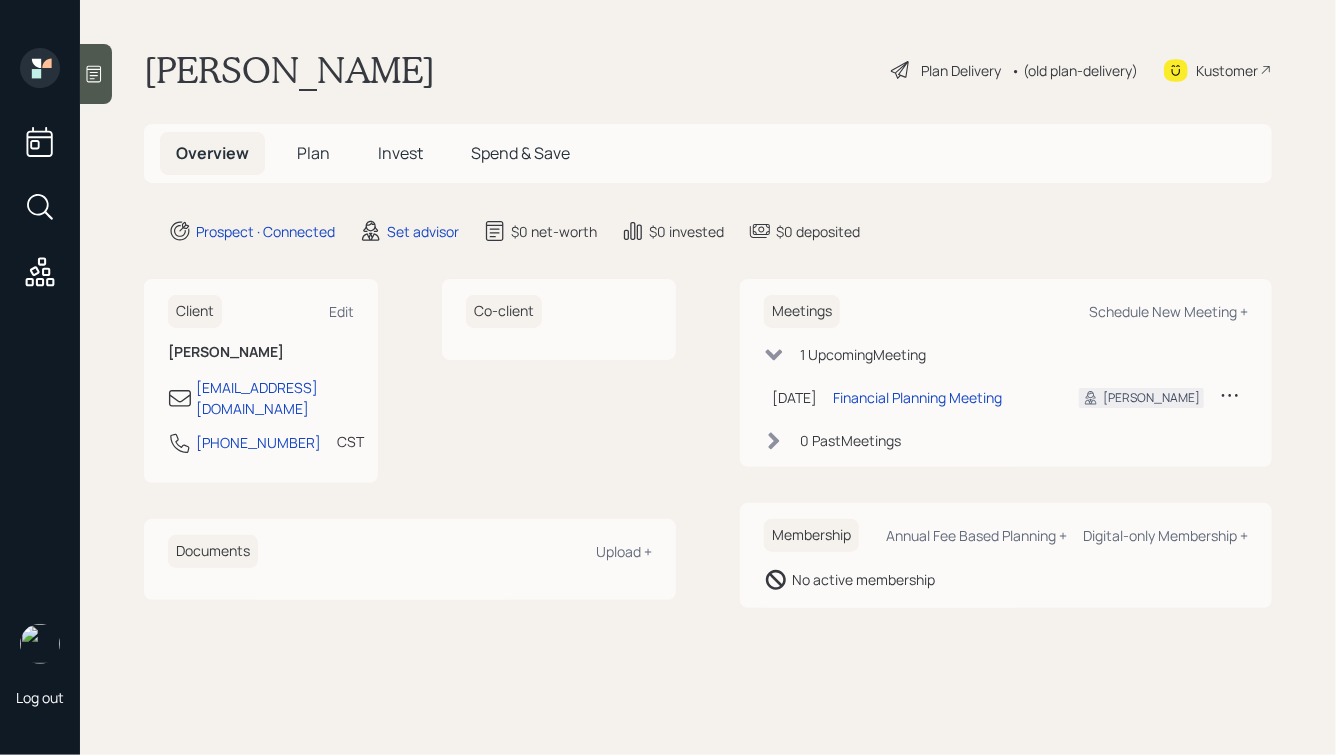 click on "[PERSON_NAME] Plan Delivery • (old plan-delivery) Kustomer" at bounding box center [708, 70] 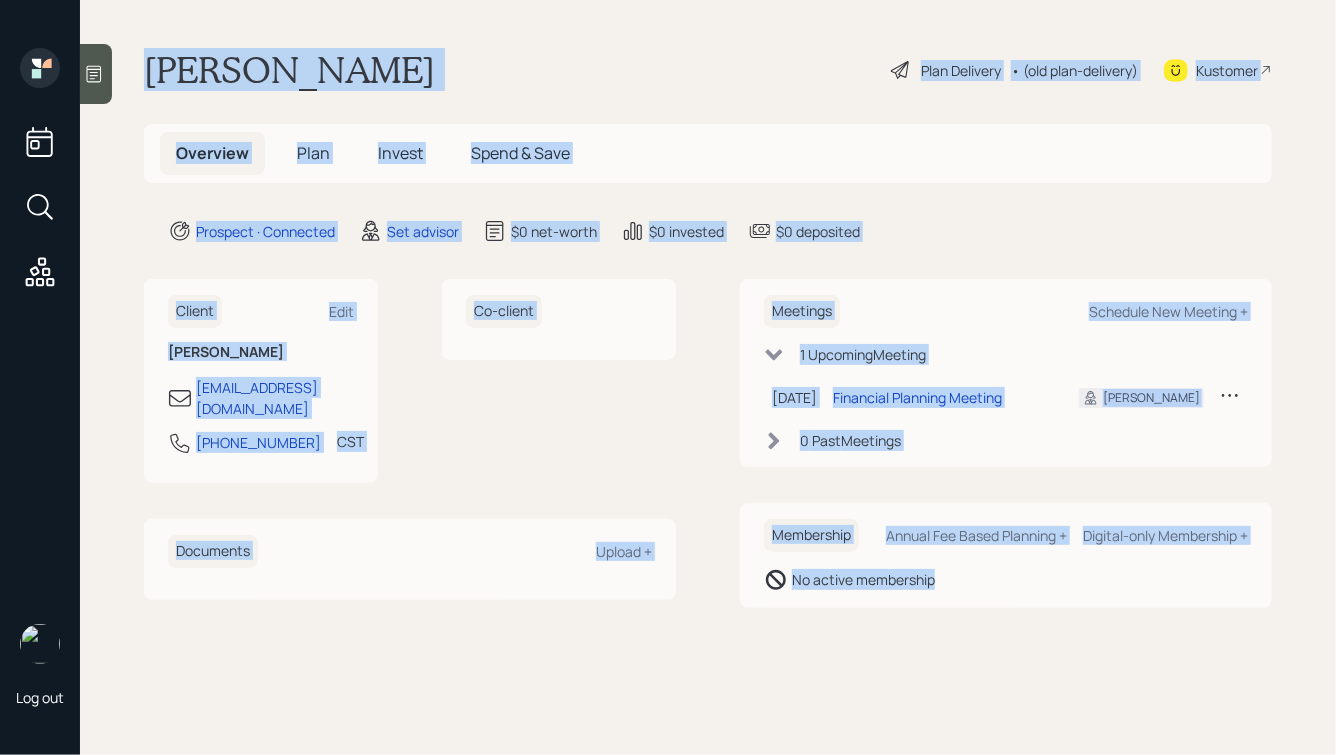 drag, startPoint x: 144, startPoint y: 64, endPoint x: 893, endPoint y: 602, distance: 922.19574 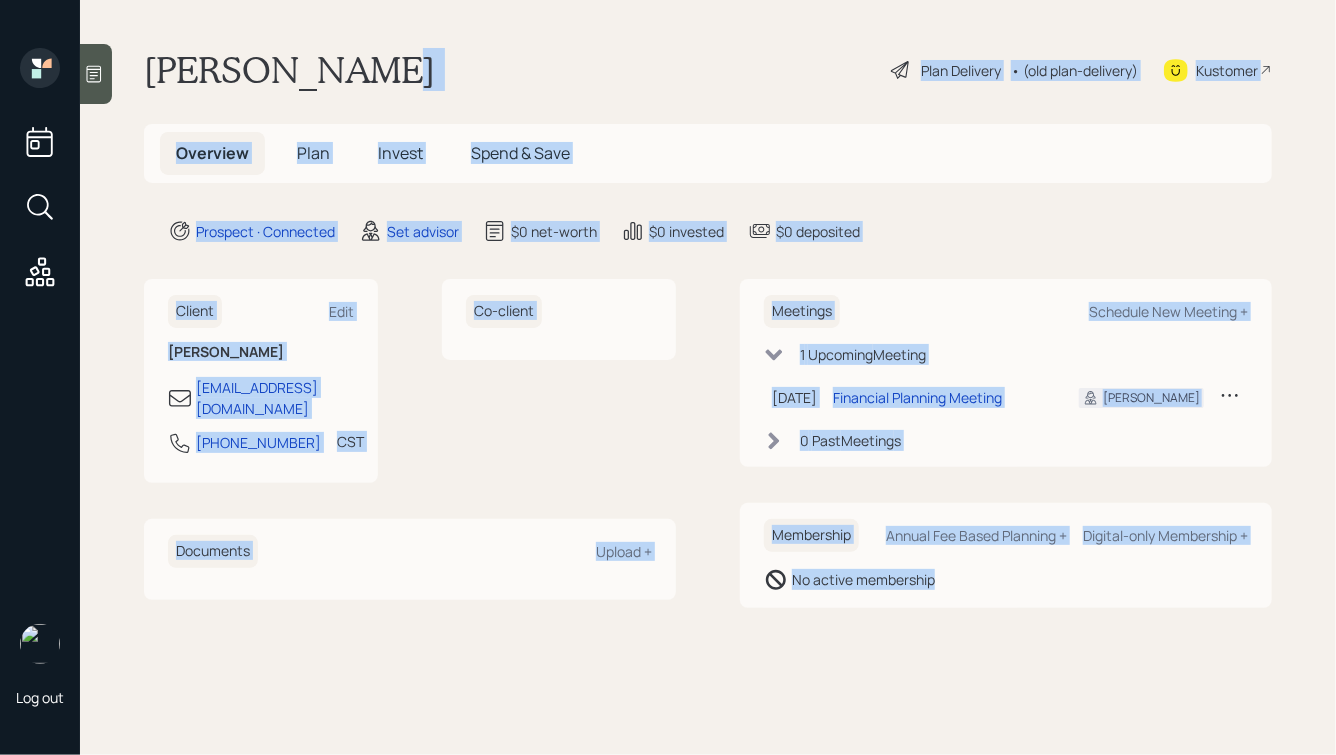 drag, startPoint x: 1038, startPoint y: 600, endPoint x: 542, endPoint y: 71, distance: 725.16 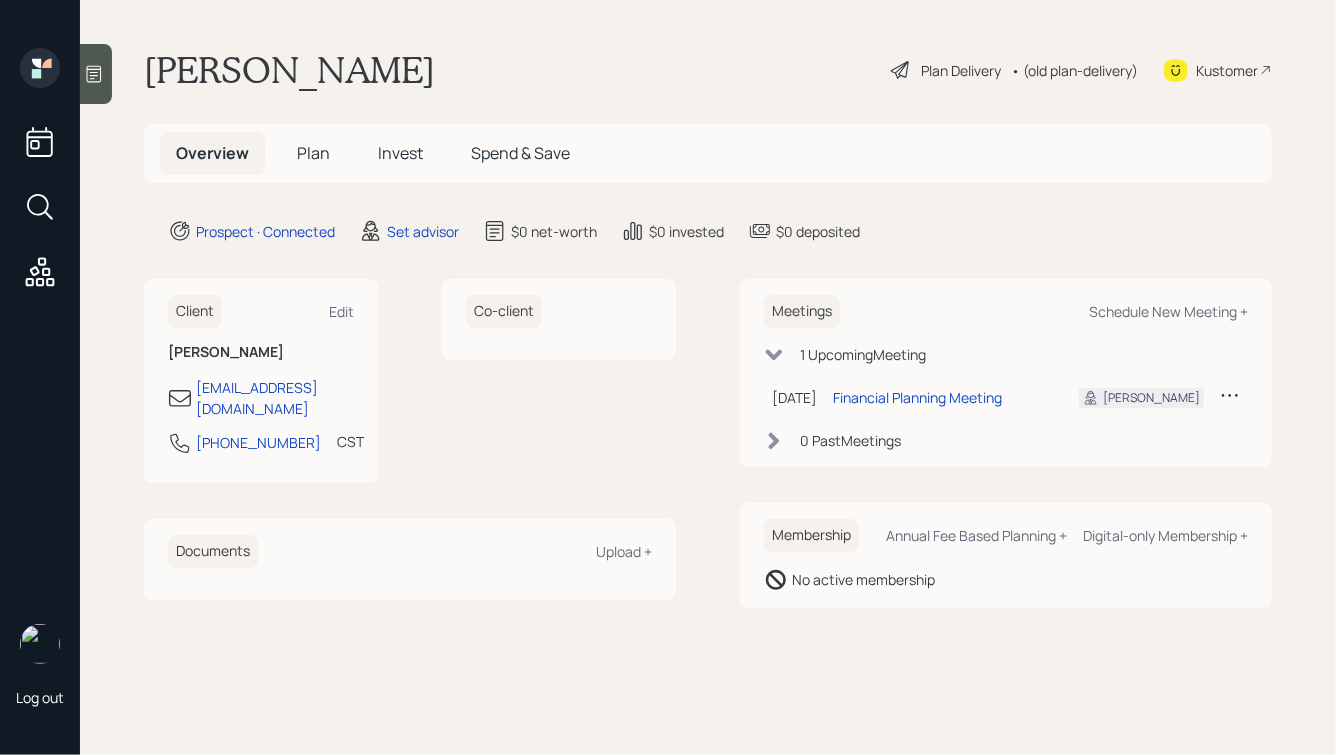 click at bounding box center [96, 74] 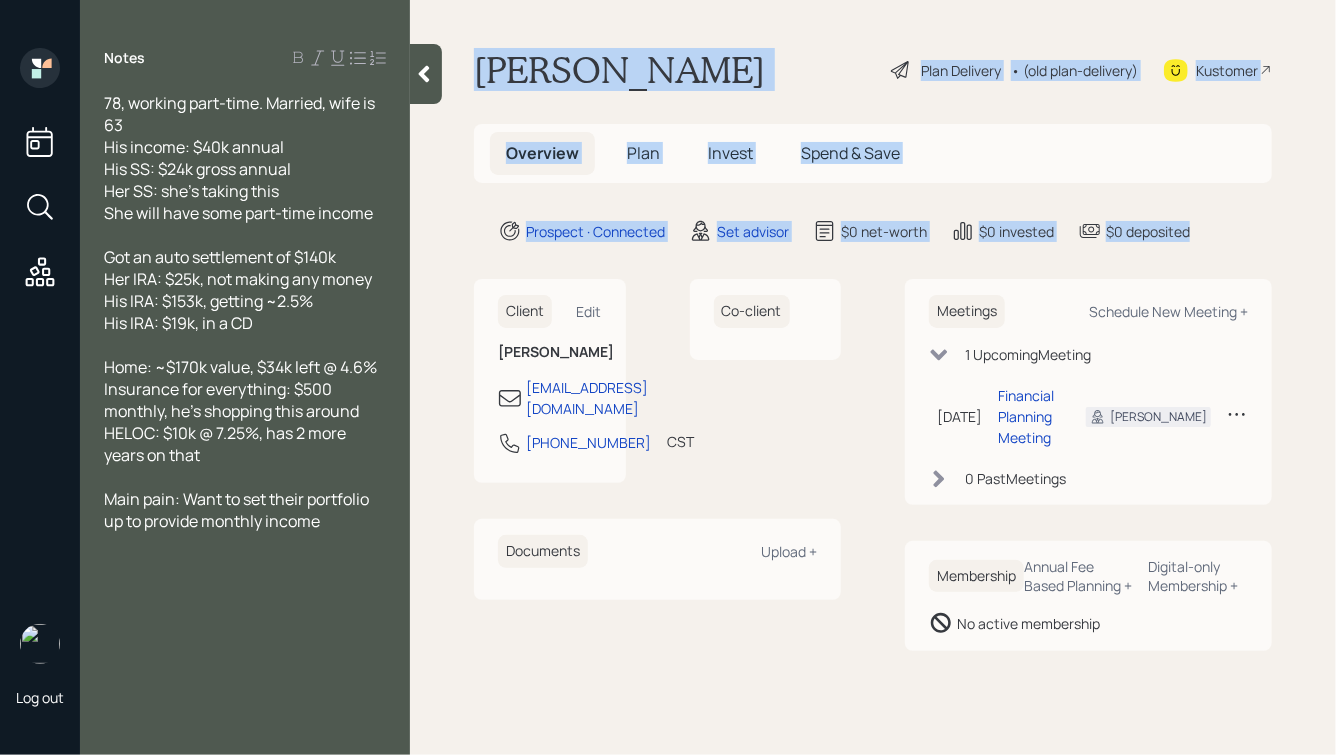 drag, startPoint x: 1231, startPoint y: 238, endPoint x: 692, endPoint y: 37, distance: 575.2582 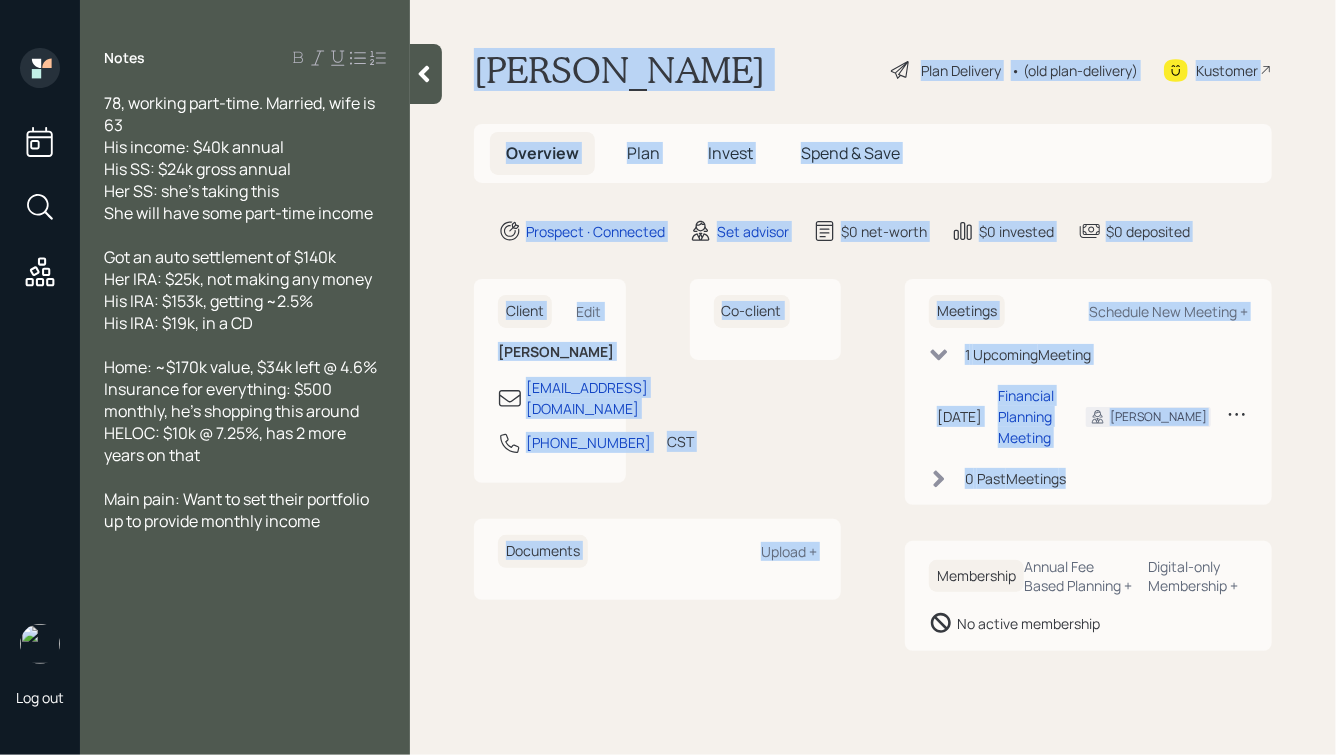 drag, startPoint x: 460, startPoint y: 47, endPoint x: 1238, endPoint y: 491, distance: 895.779 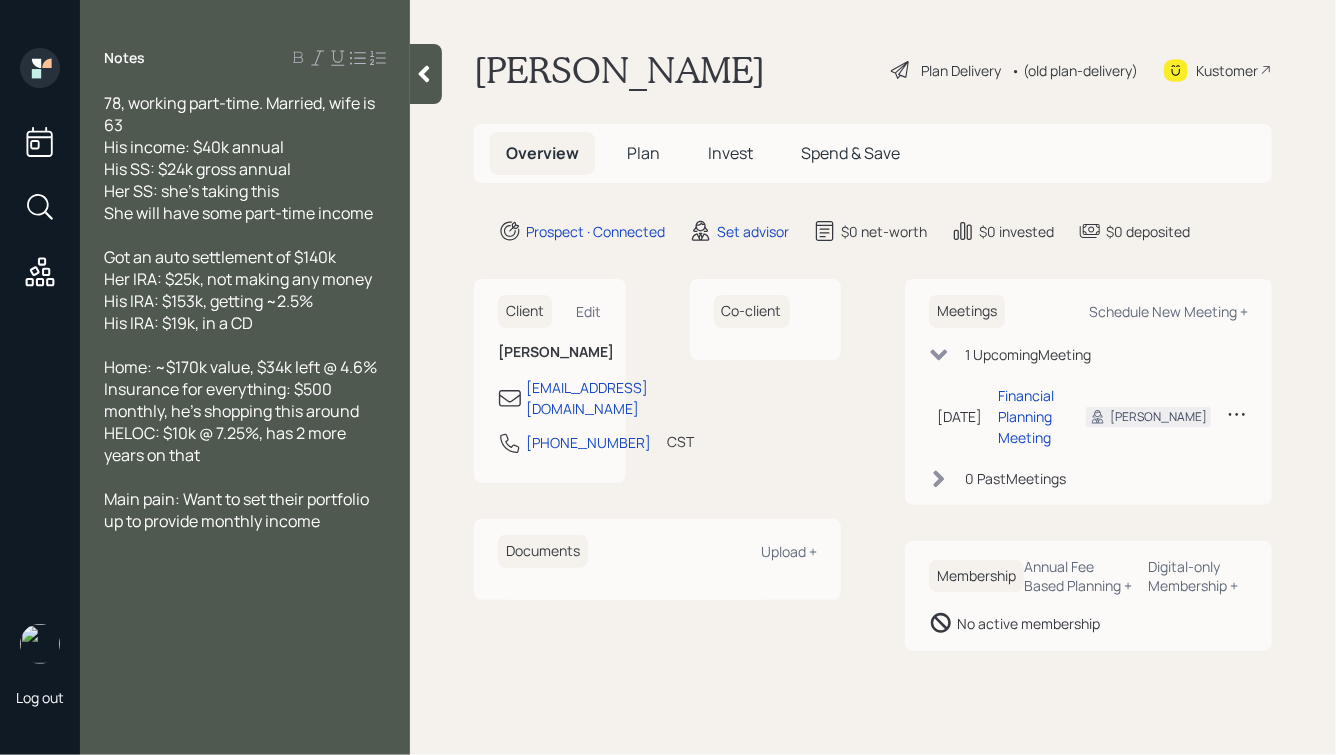click 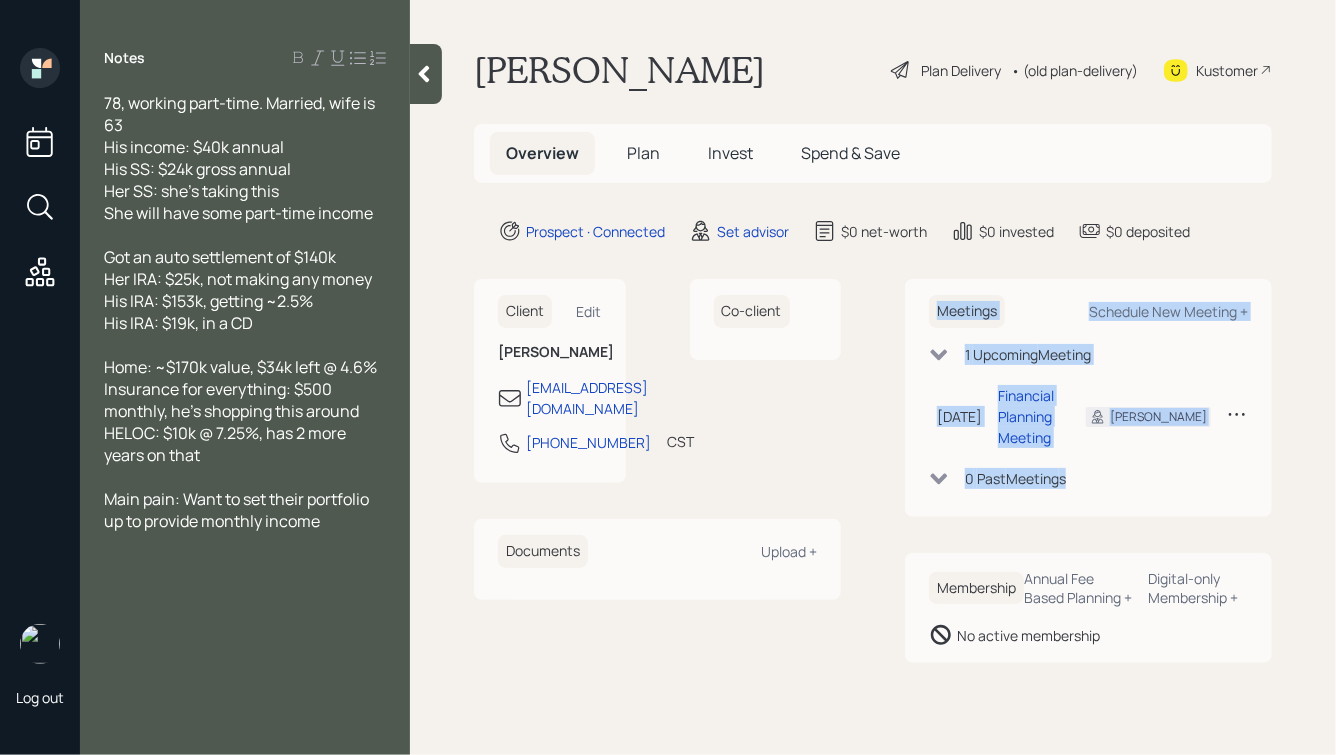 drag, startPoint x: 1244, startPoint y: 503, endPoint x: 916, endPoint y: 257, distance: 410 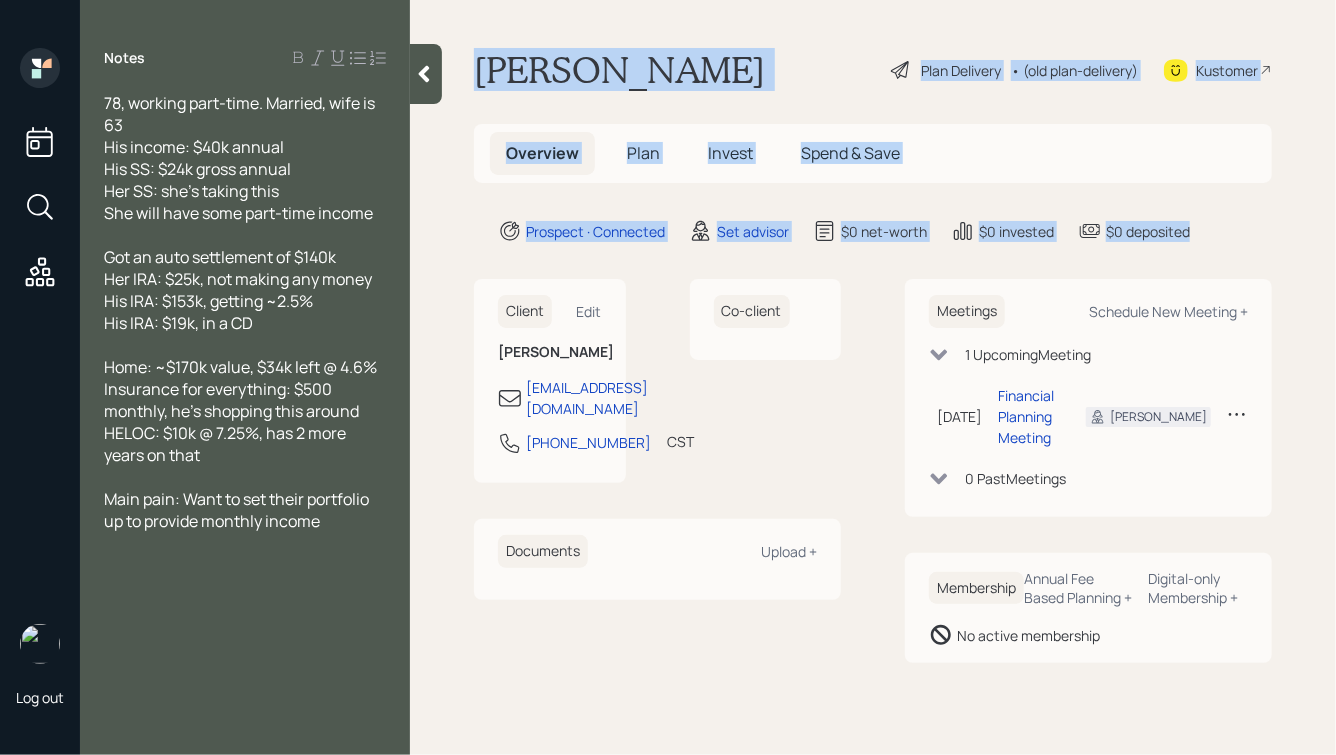 drag, startPoint x: 1208, startPoint y: 232, endPoint x: 571, endPoint y: 23, distance: 670.41034 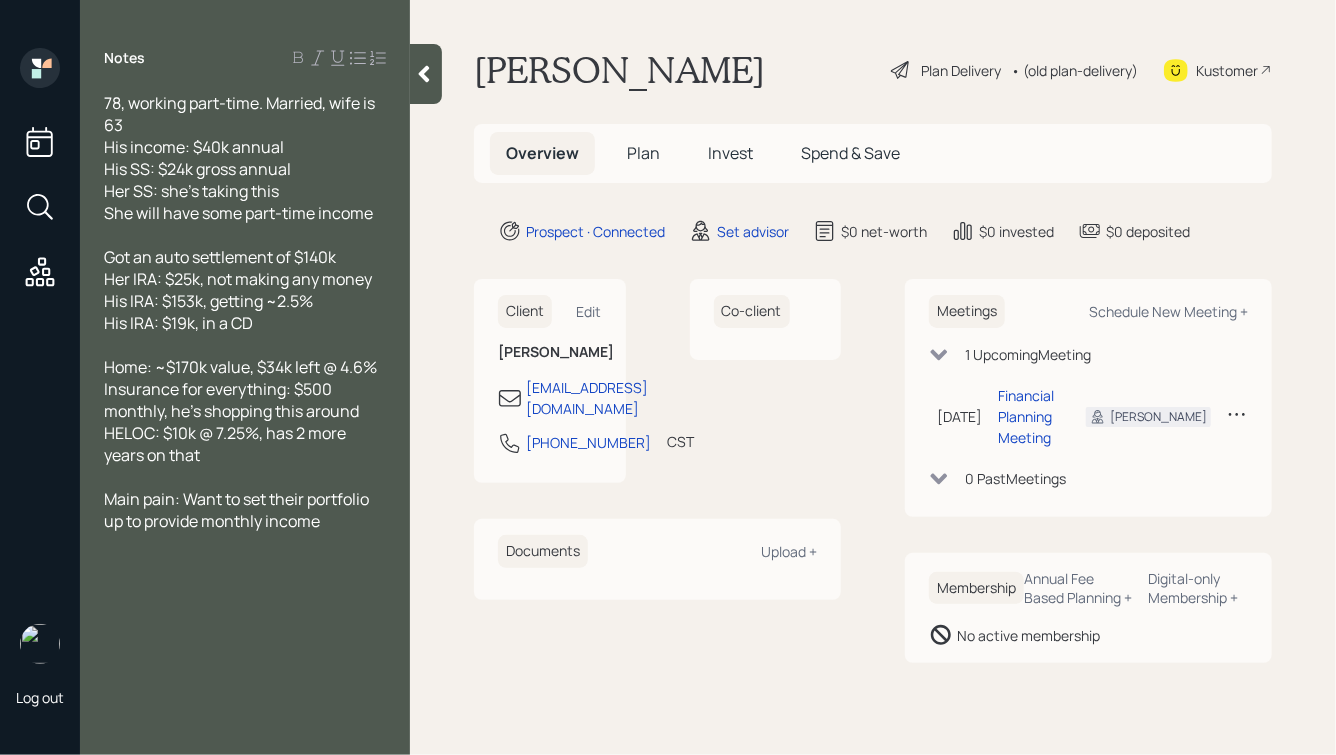 click on "78, working part-time. Married, wife is 63
His income: $40k annual
His SS: $24k gross annual
Her SS: she's taking this
She will have some part-time income" at bounding box center [245, 158] 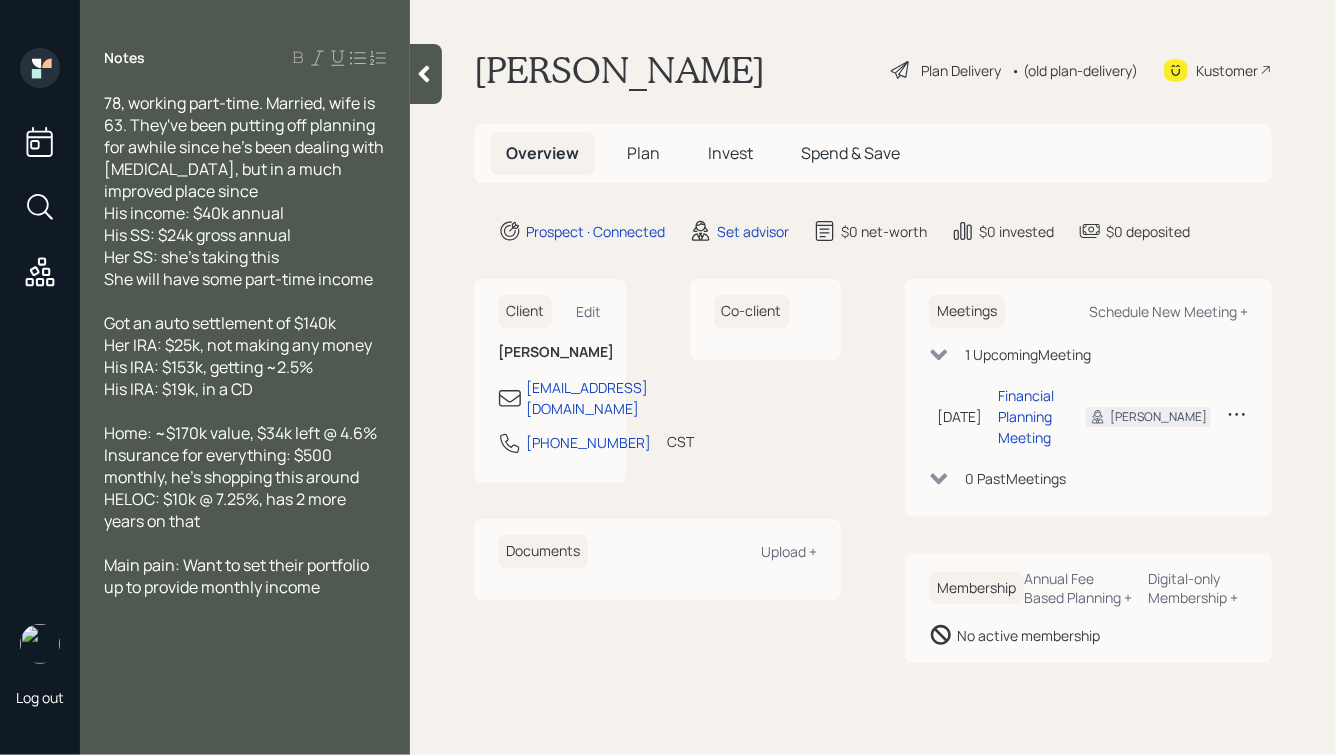 click on "Main pain: Want to set their portfolio up to provide monthly income" at bounding box center [245, 576] 